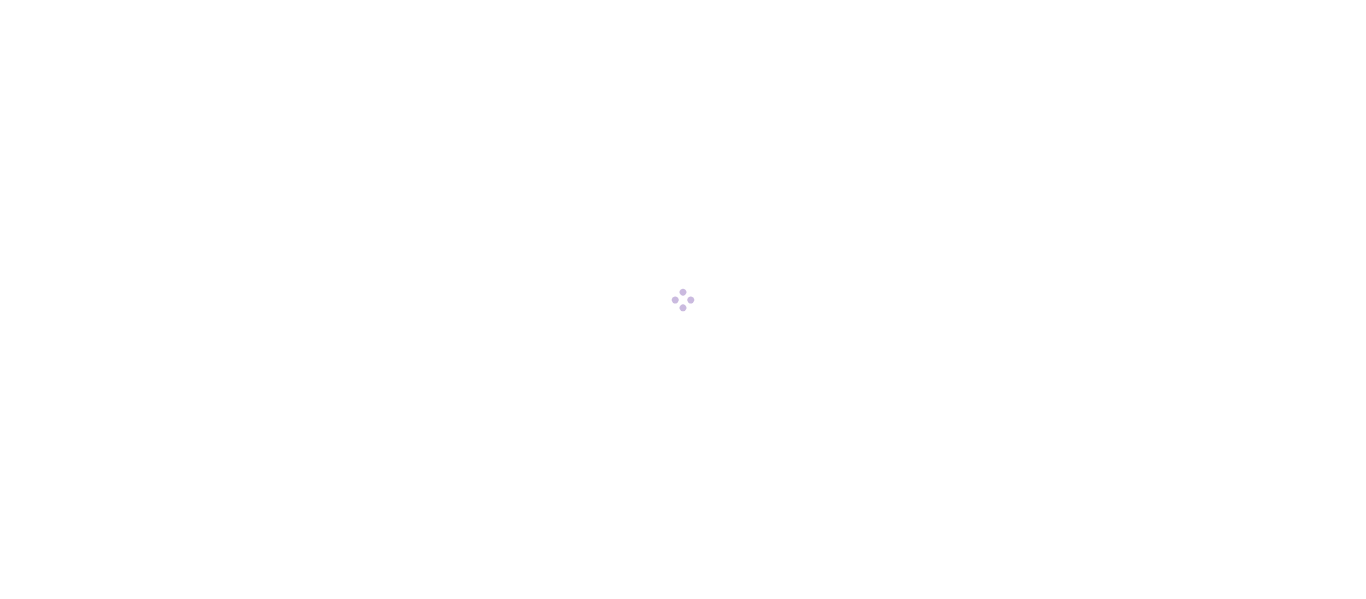scroll, scrollTop: 0, scrollLeft: 0, axis: both 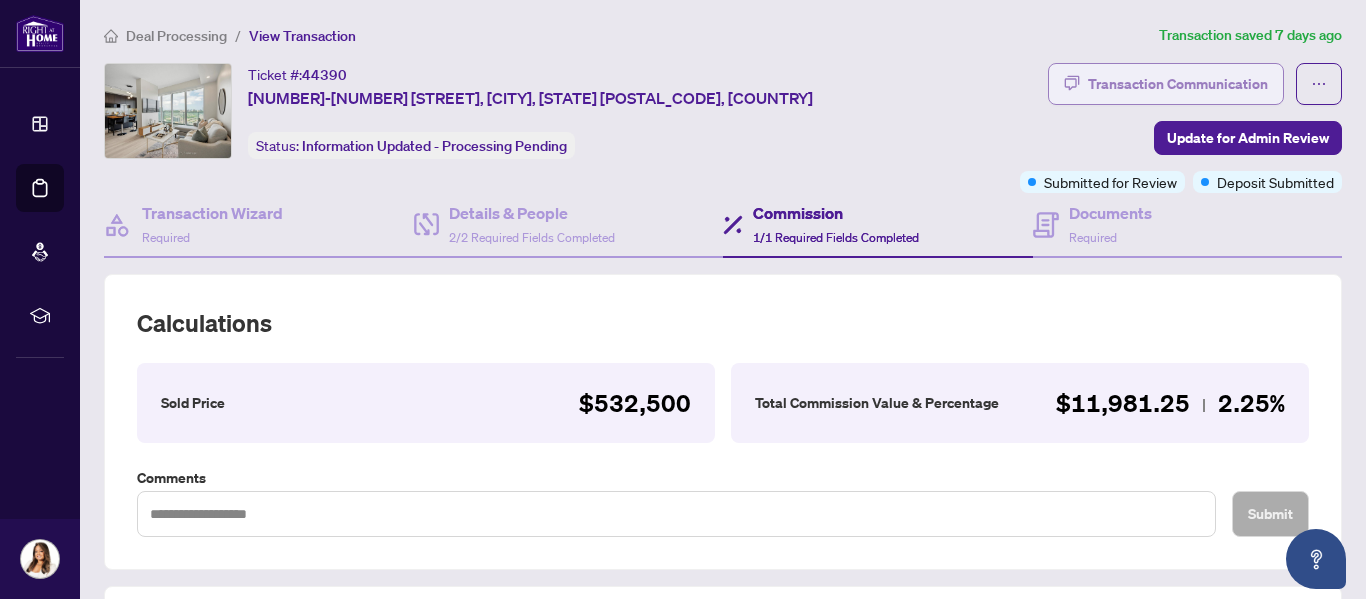 click on "Transaction Communication" at bounding box center (1178, 84) 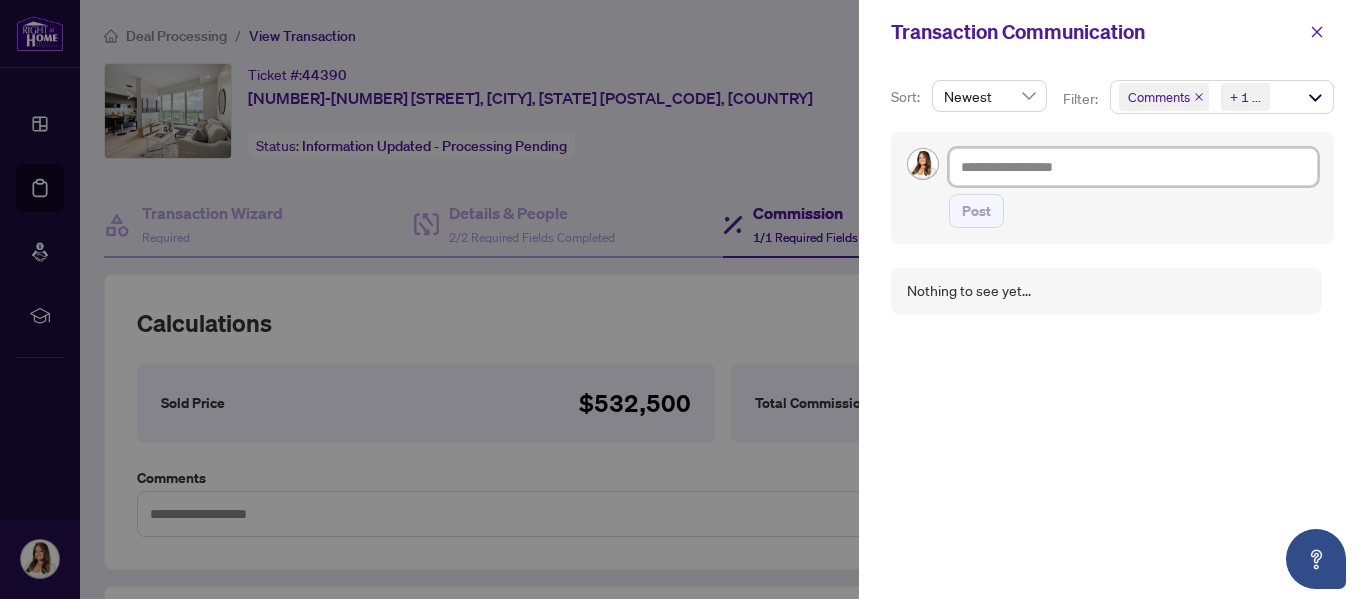 click at bounding box center (1133, 167) 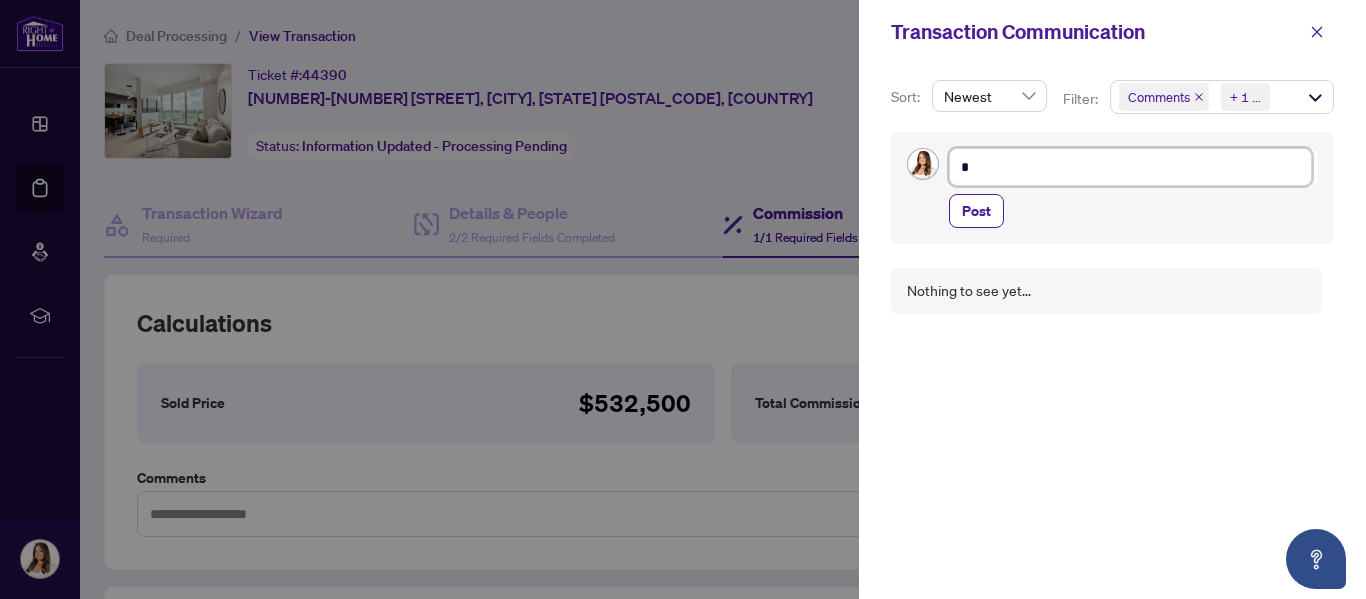 type on "**" 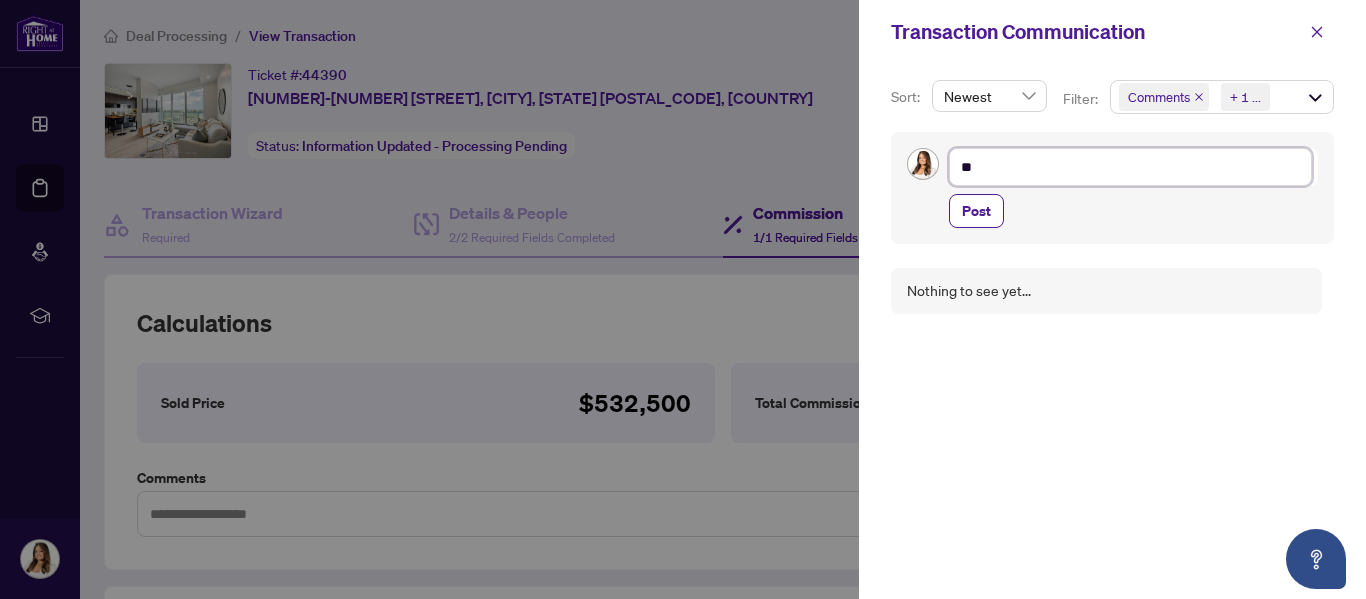 type on "***" 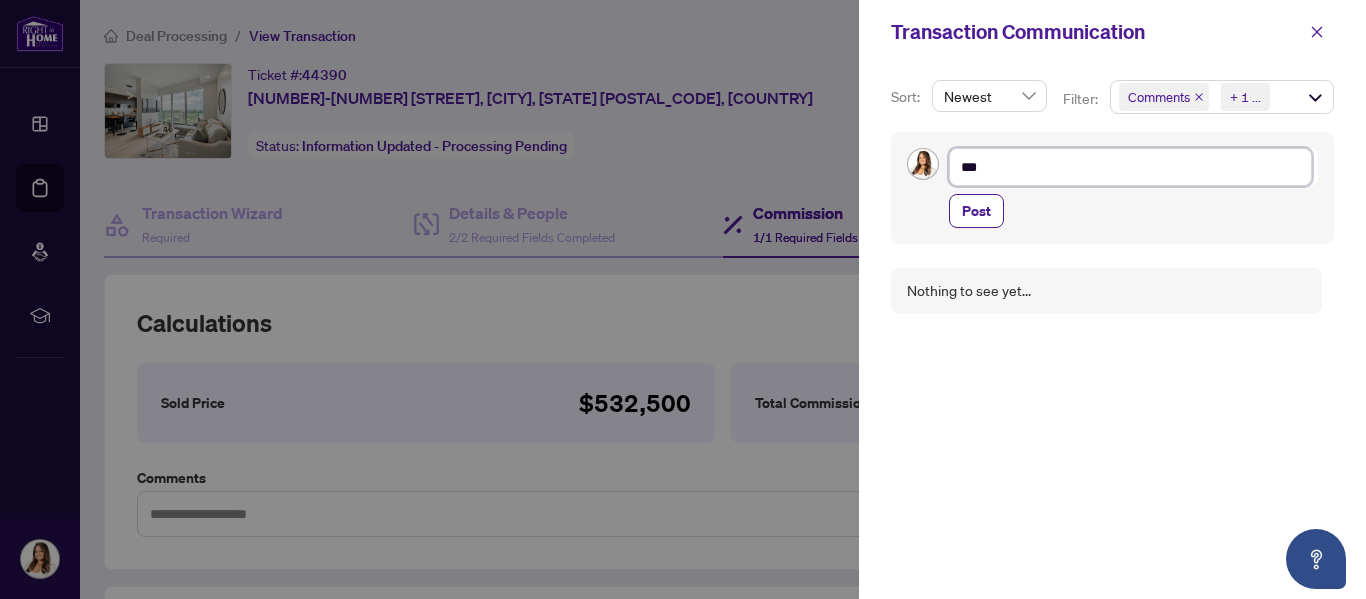 type on "***" 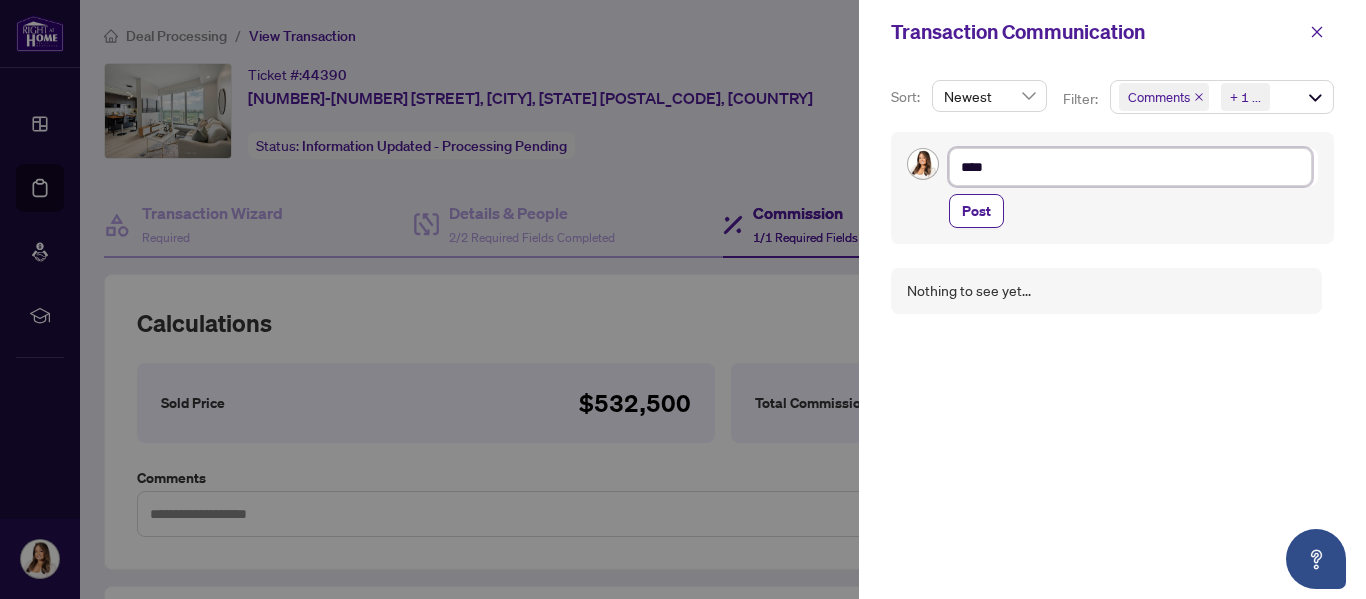 type on "*****" 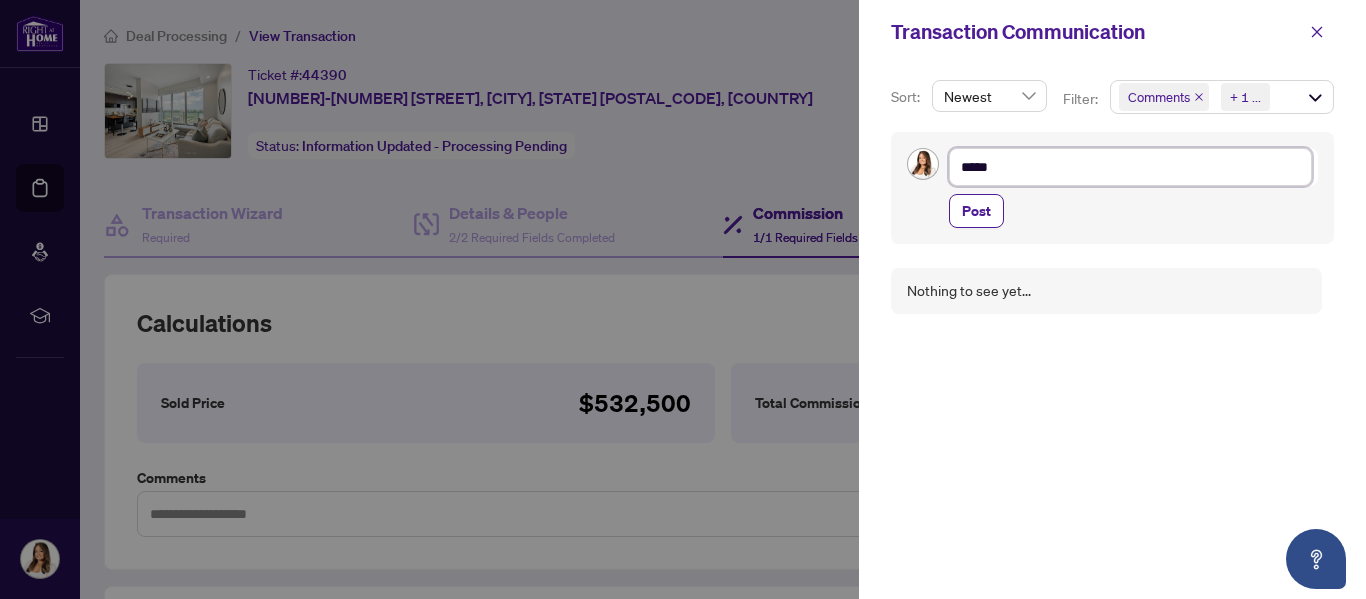 type on "******" 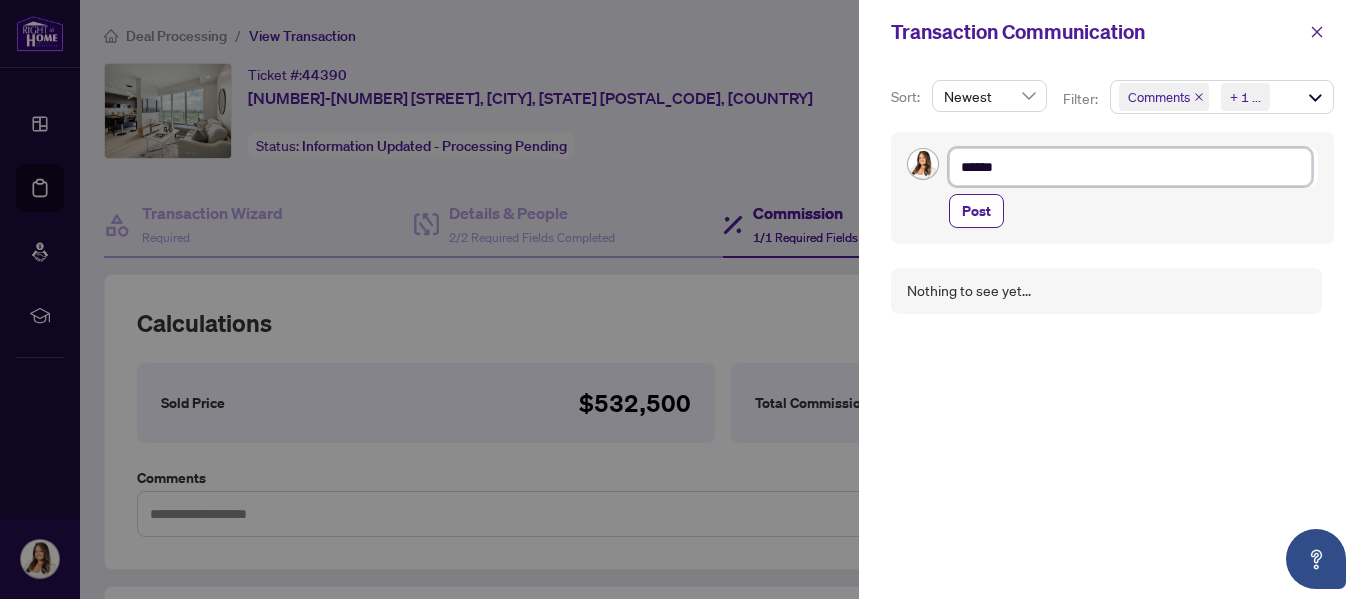 type on "*******" 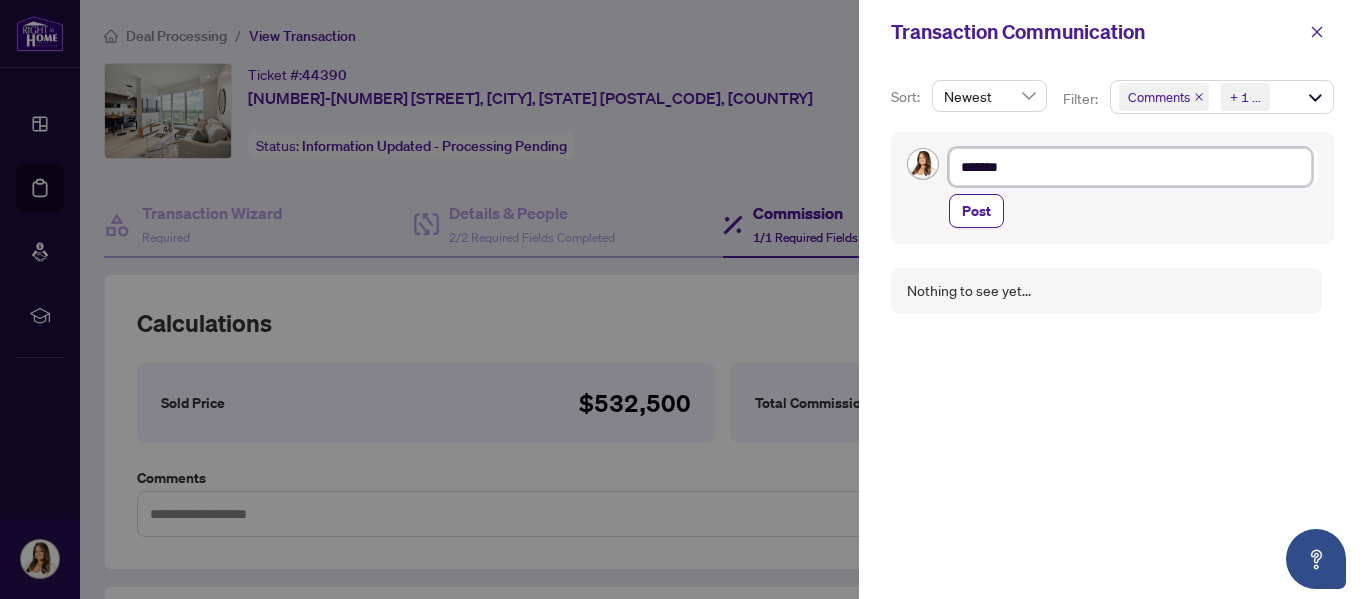 type on "********" 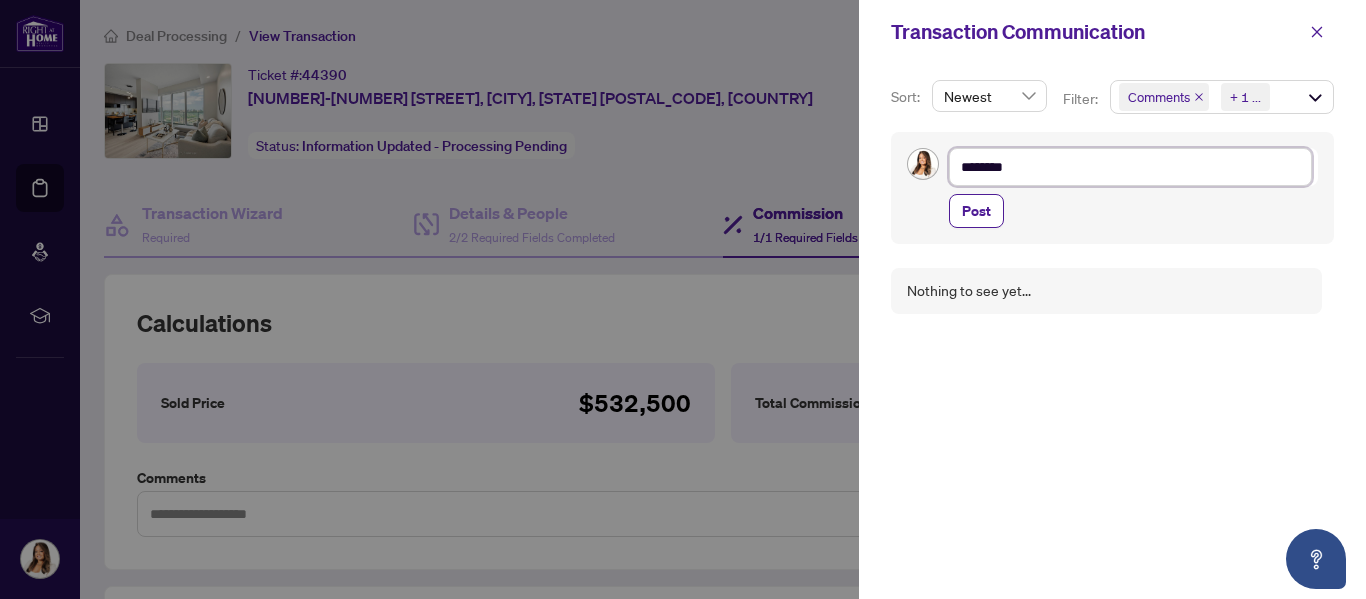 type on "********" 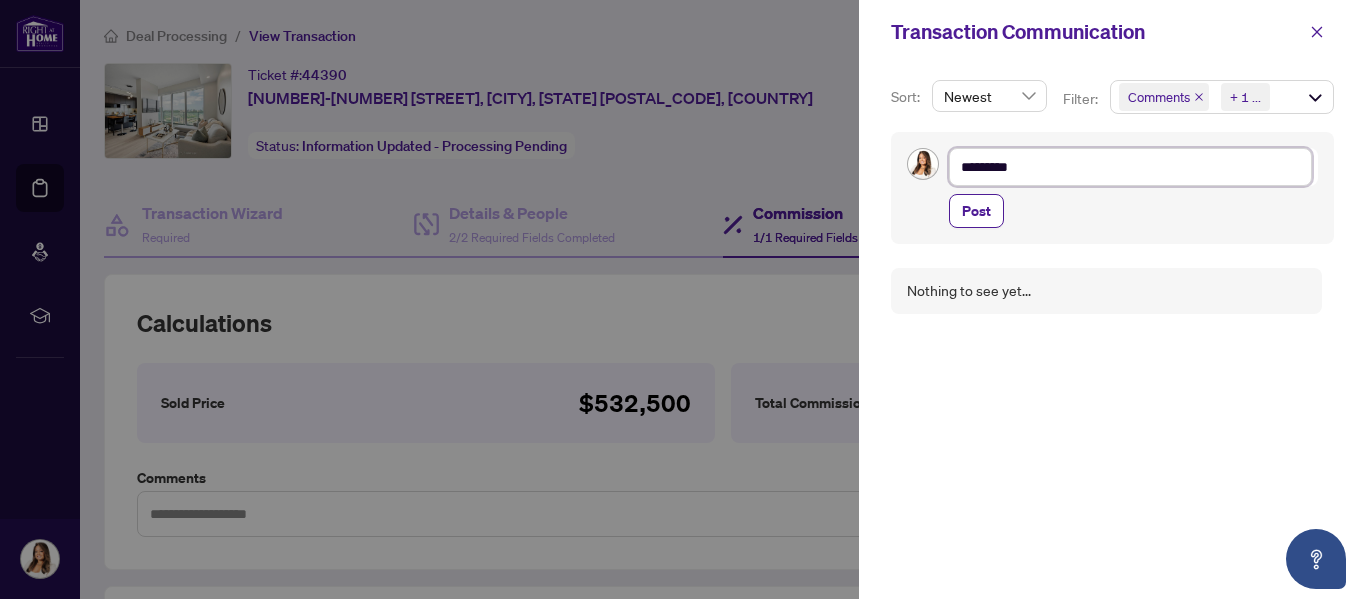 type on "**********" 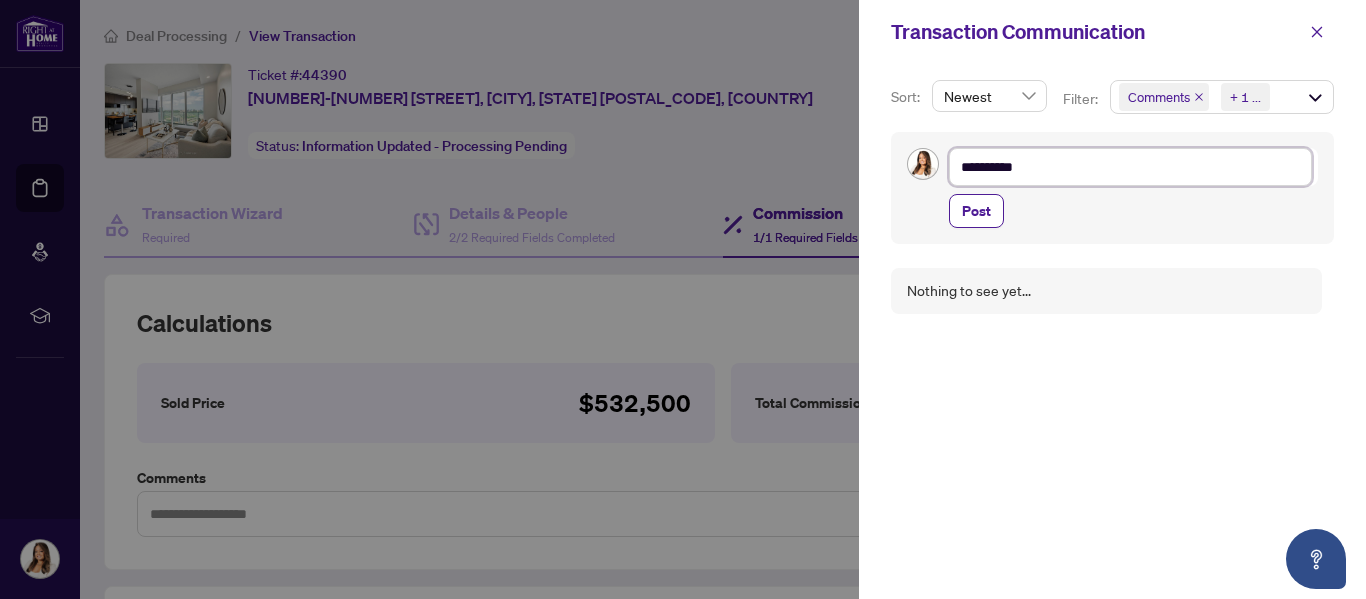 type on "**********" 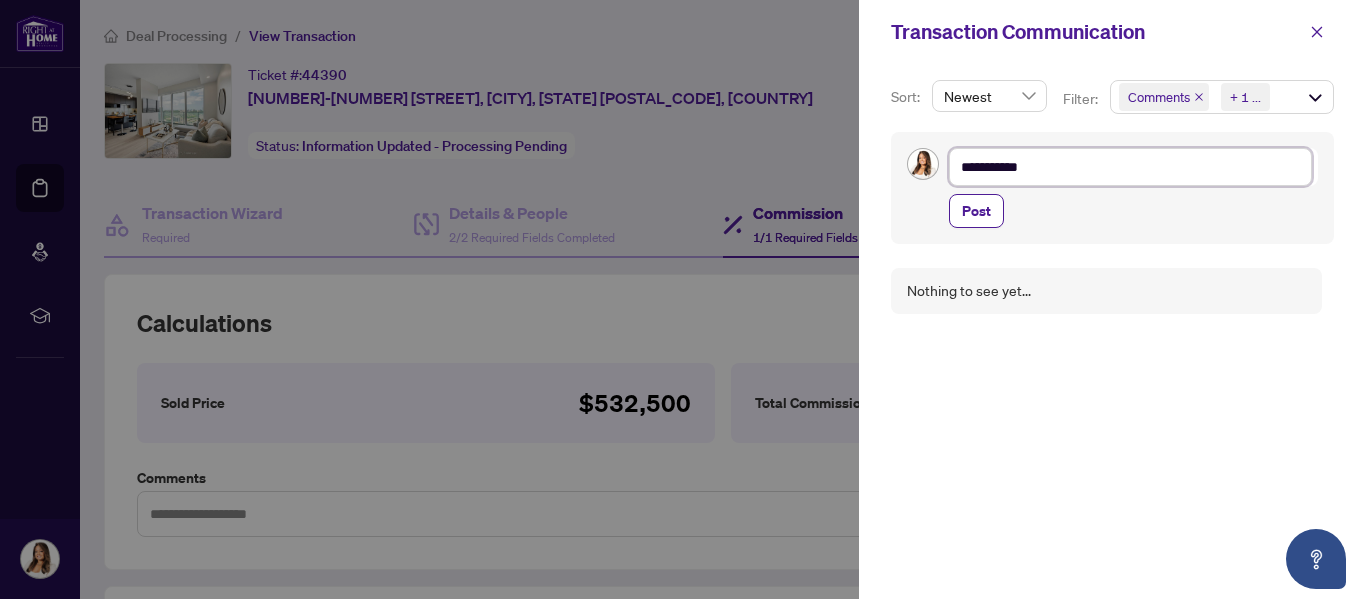 type on "**********" 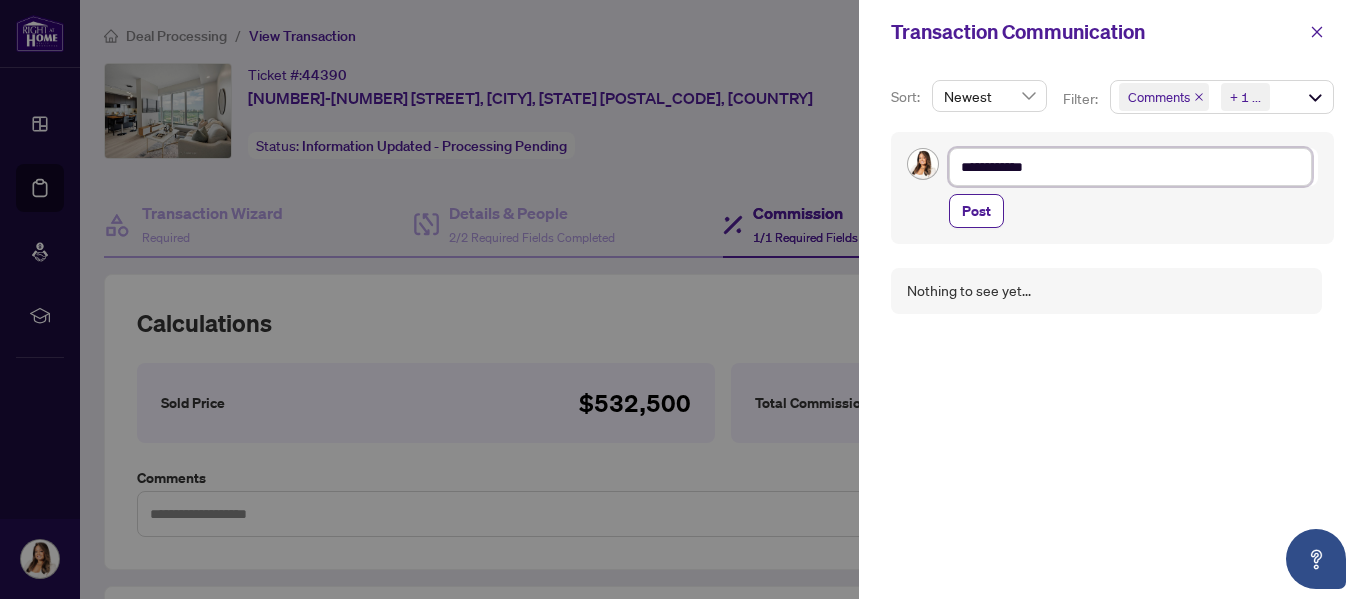 type on "**********" 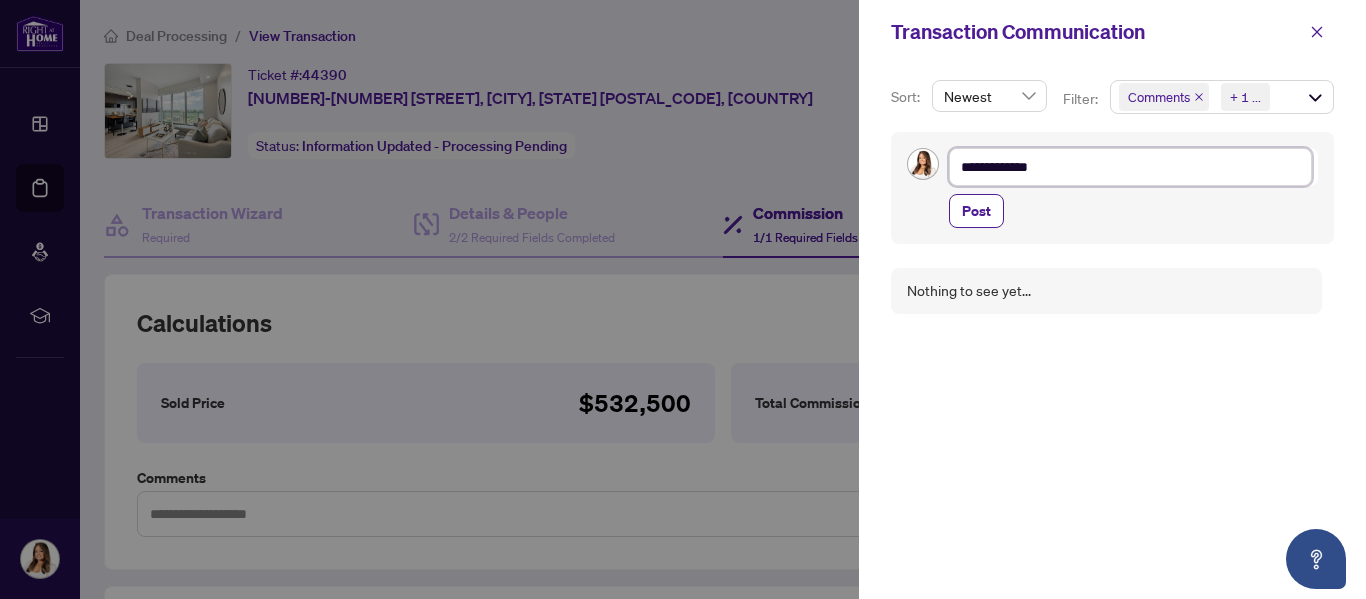 type on "**********" 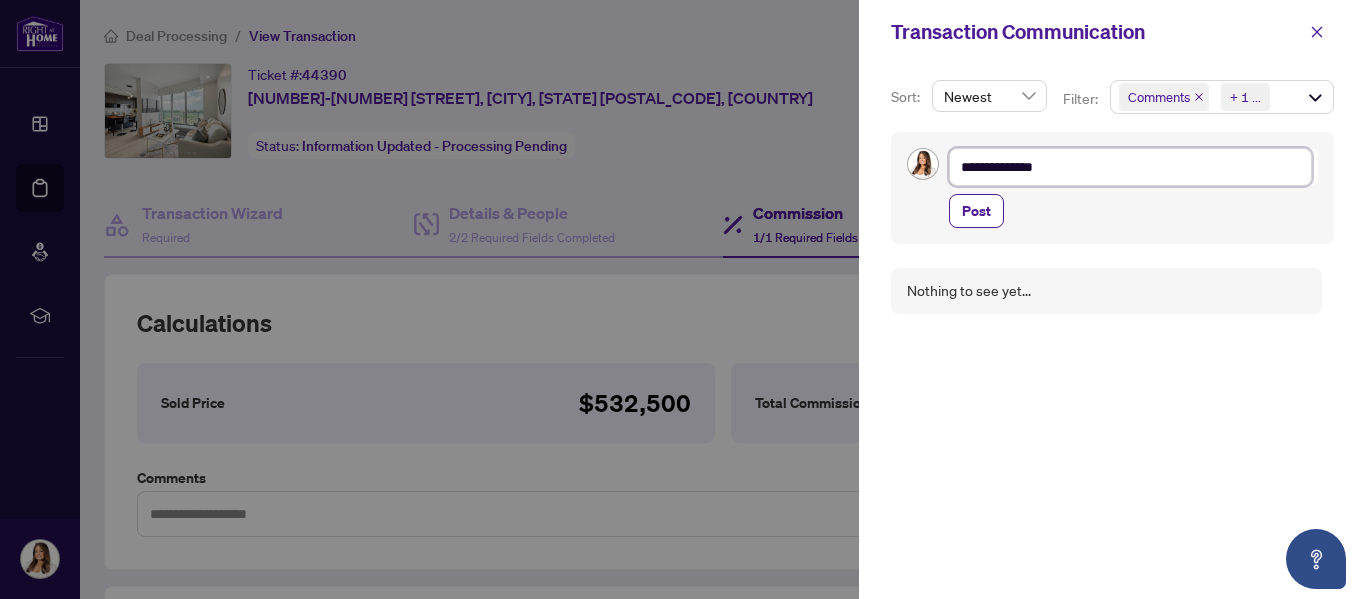 type on "**********" 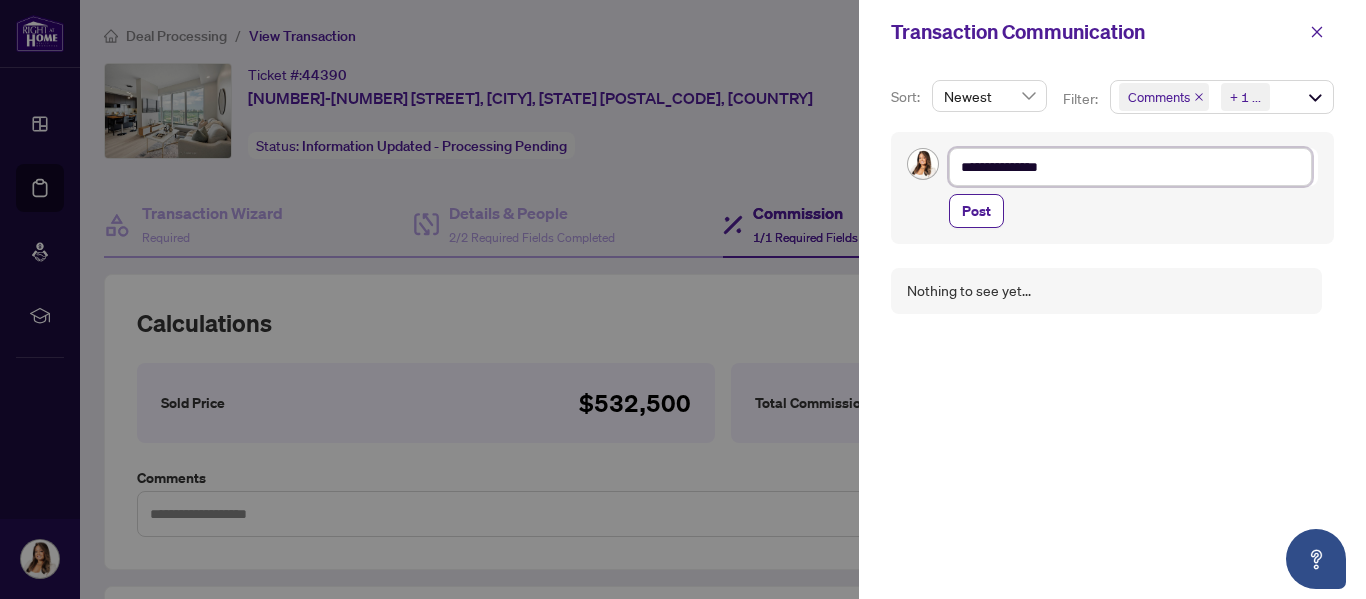 type on "**********" 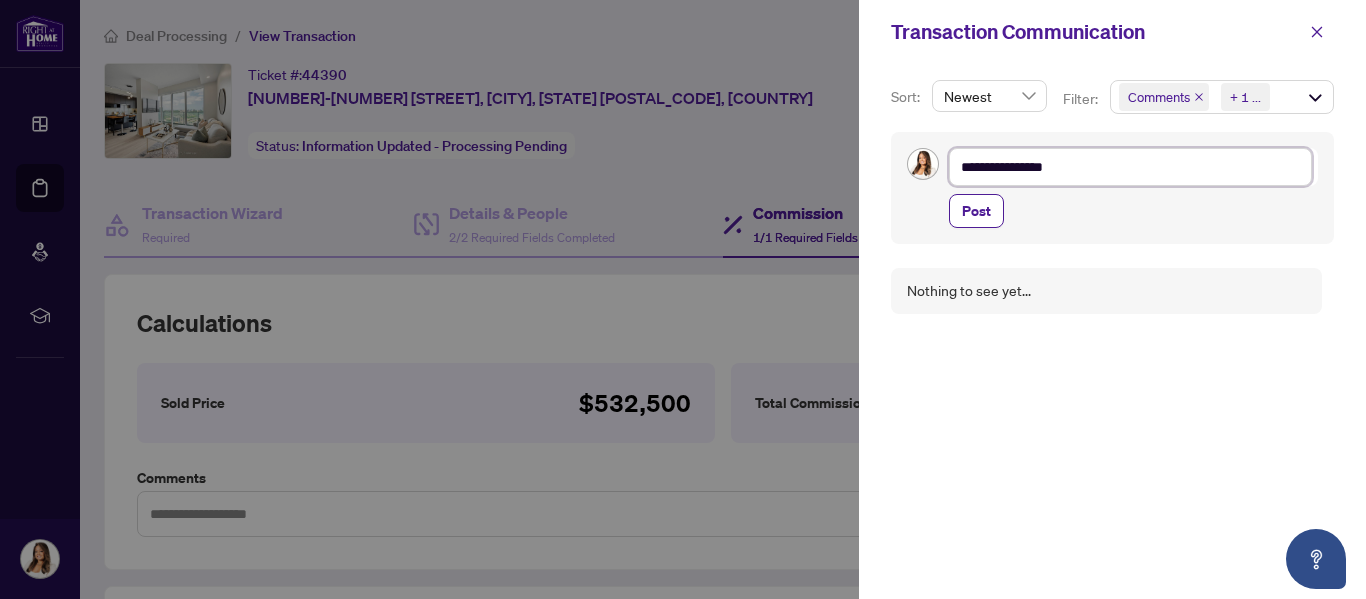 type on "**********" 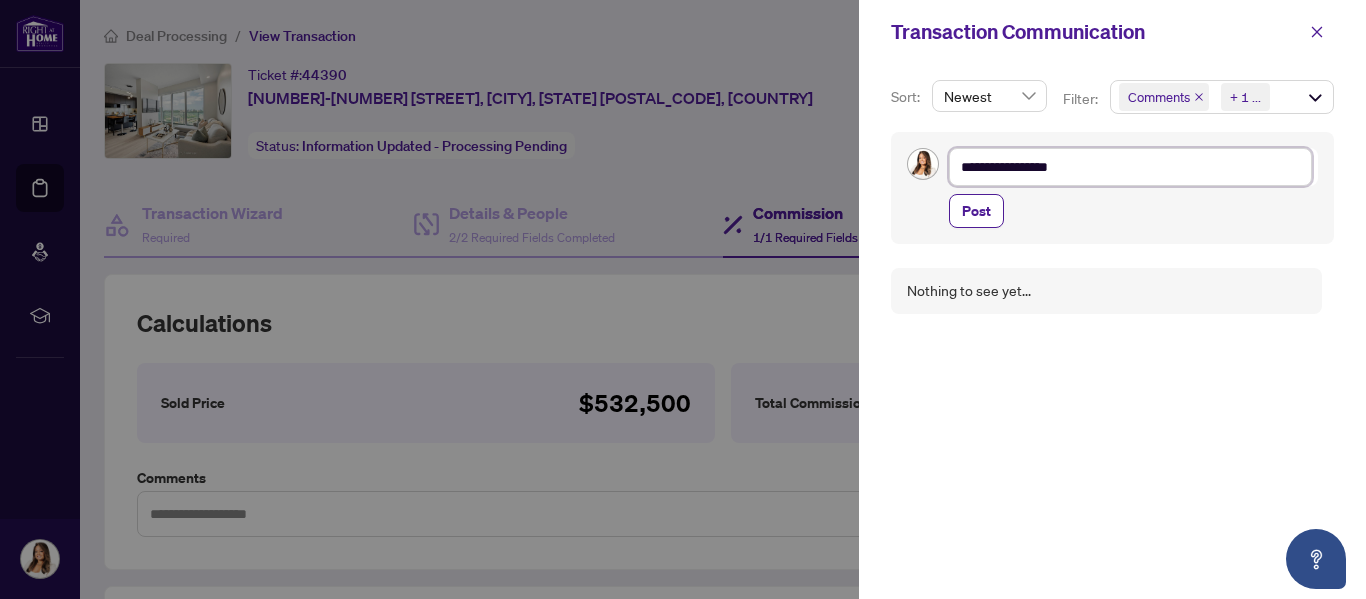 type on "**********" 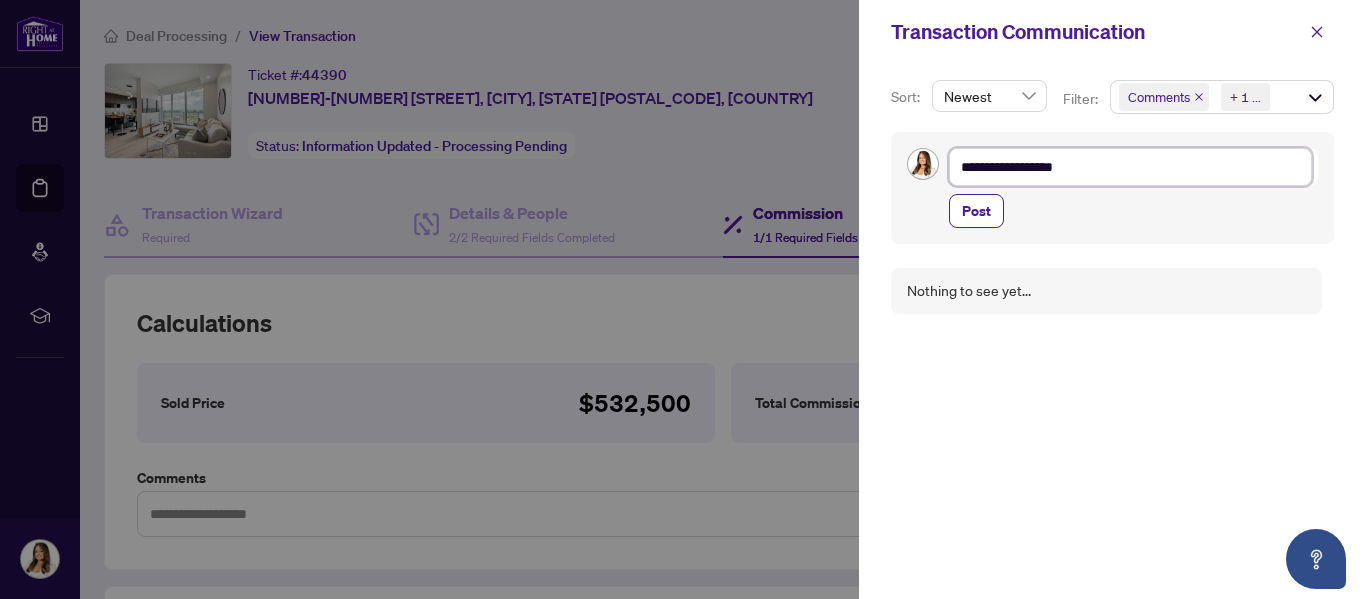 type on "**********" 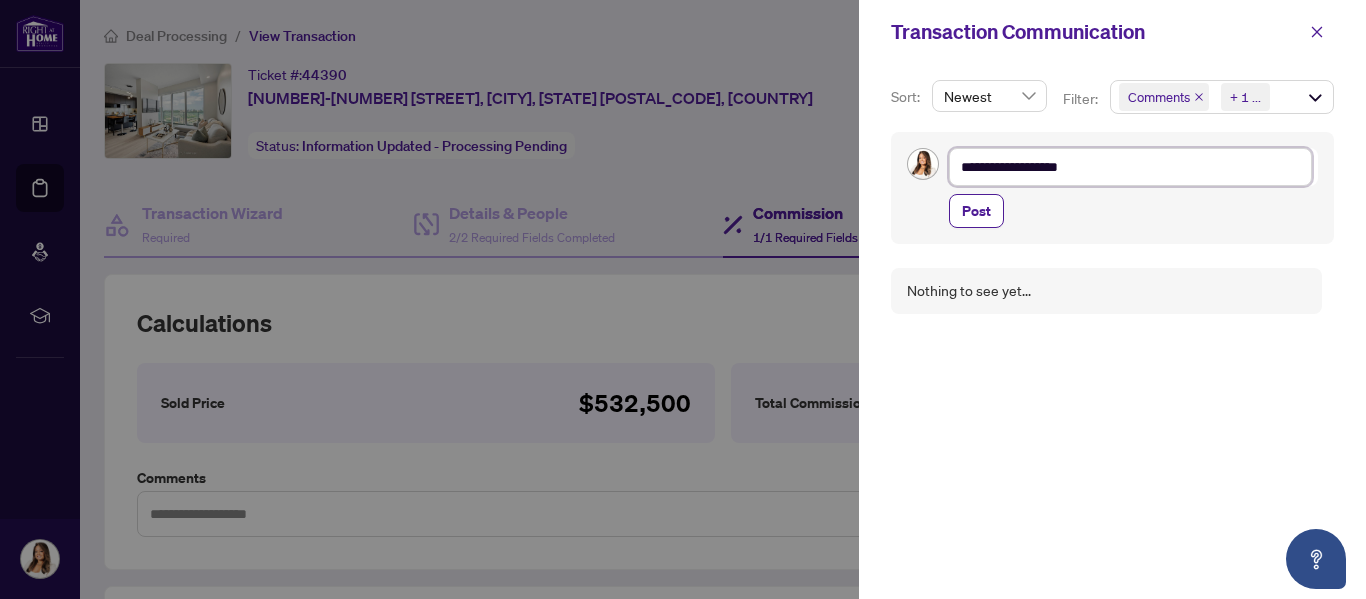 type on "**********" 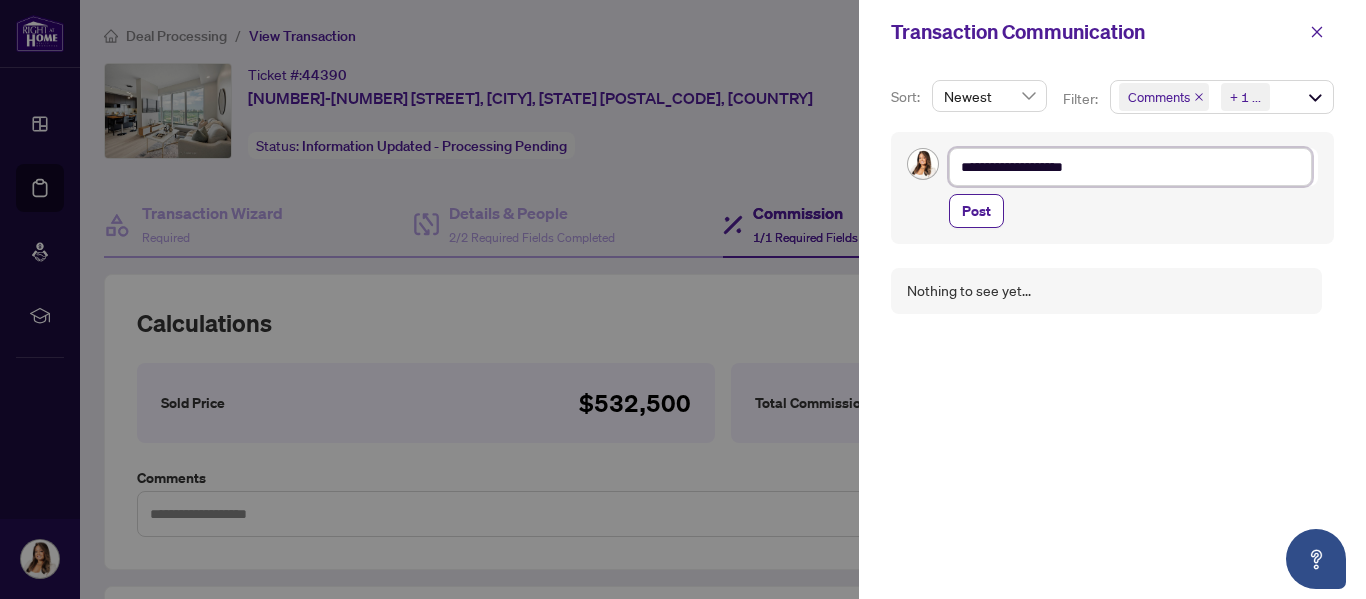type on "**********" 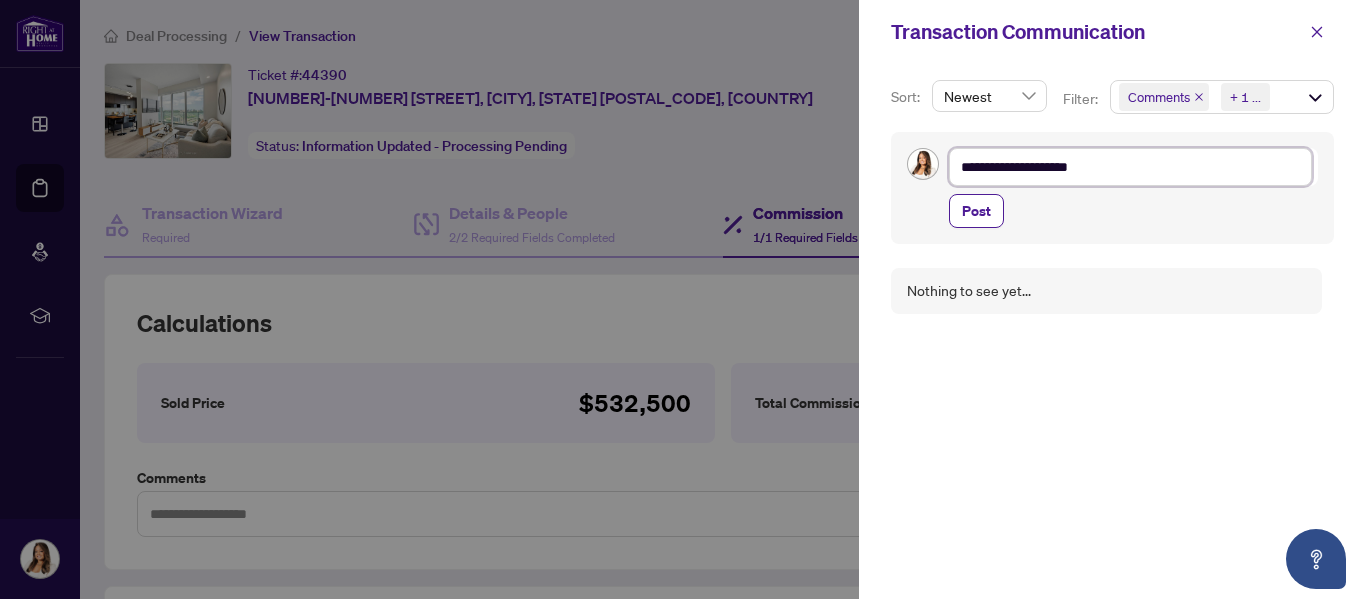 type on "**********" 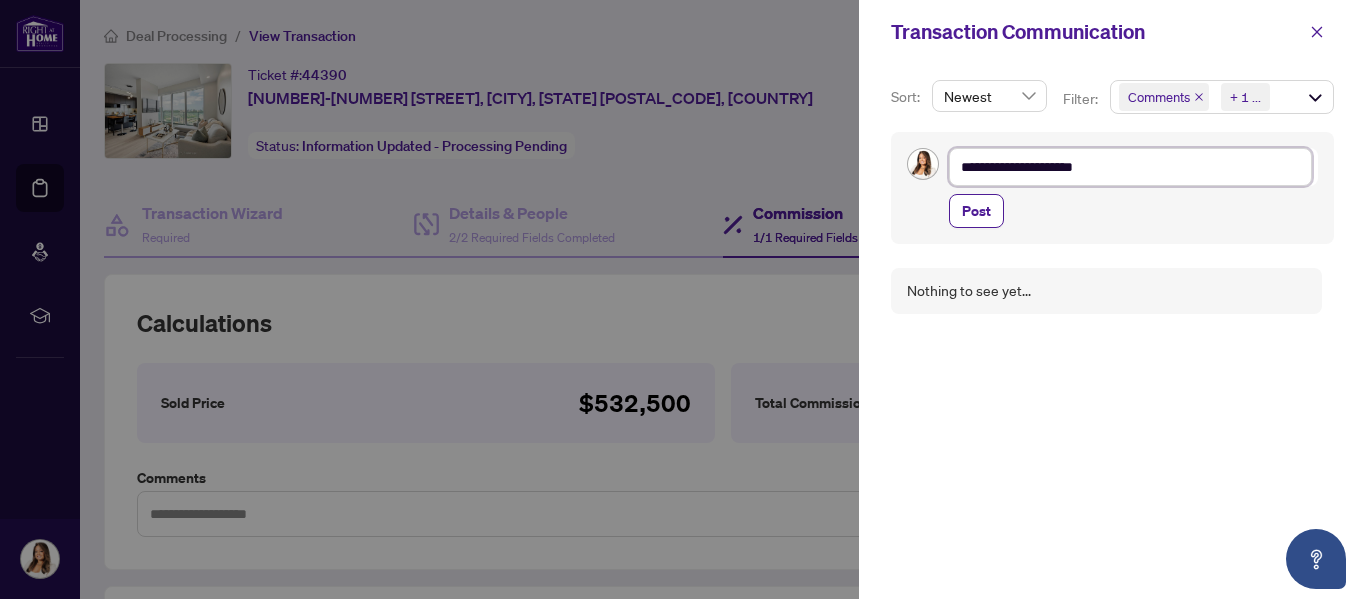type on "**********" 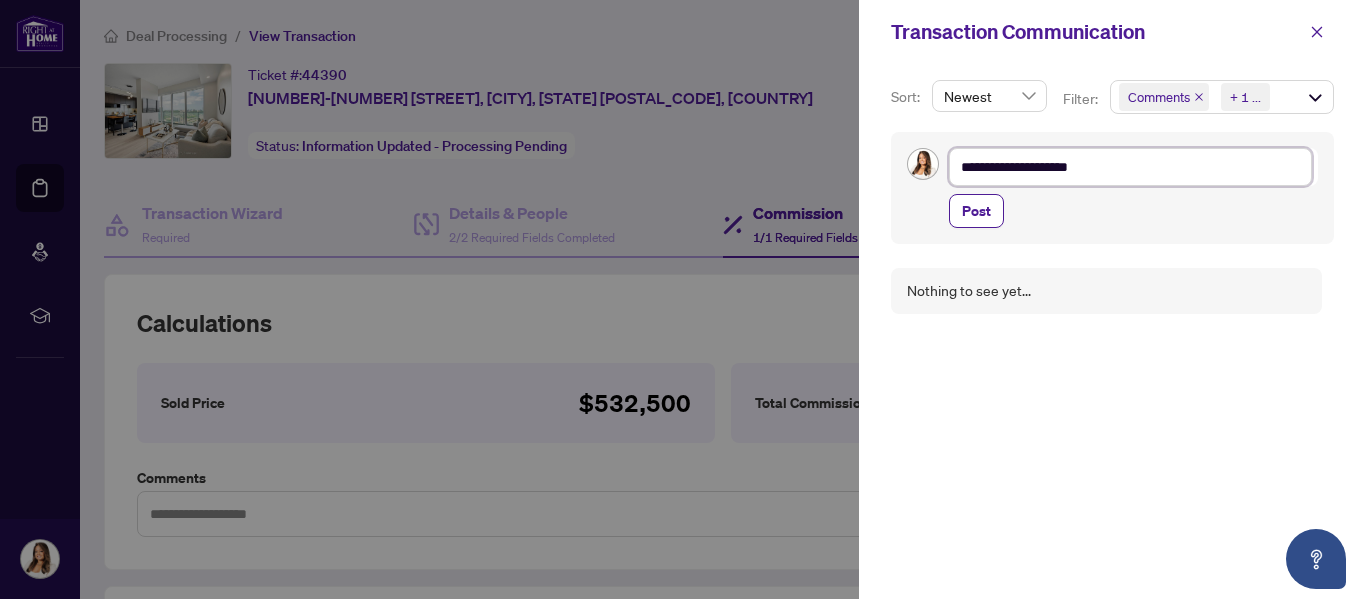 type on "**********" 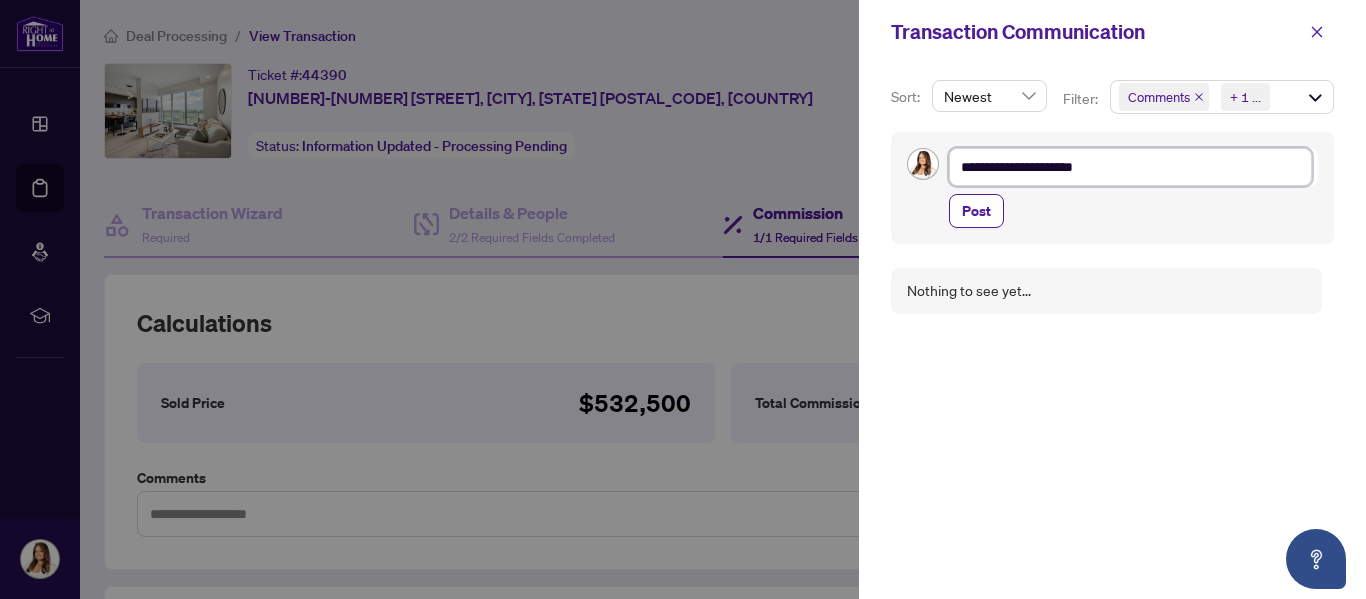 type on "**********" 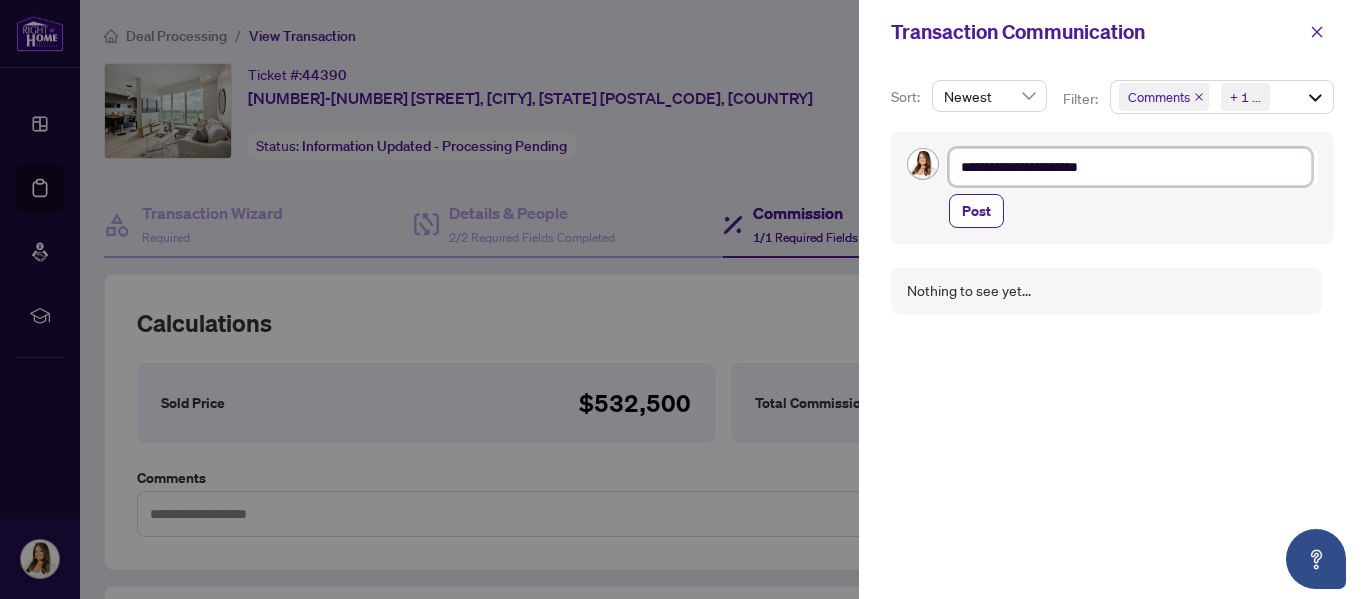 type on "**********" 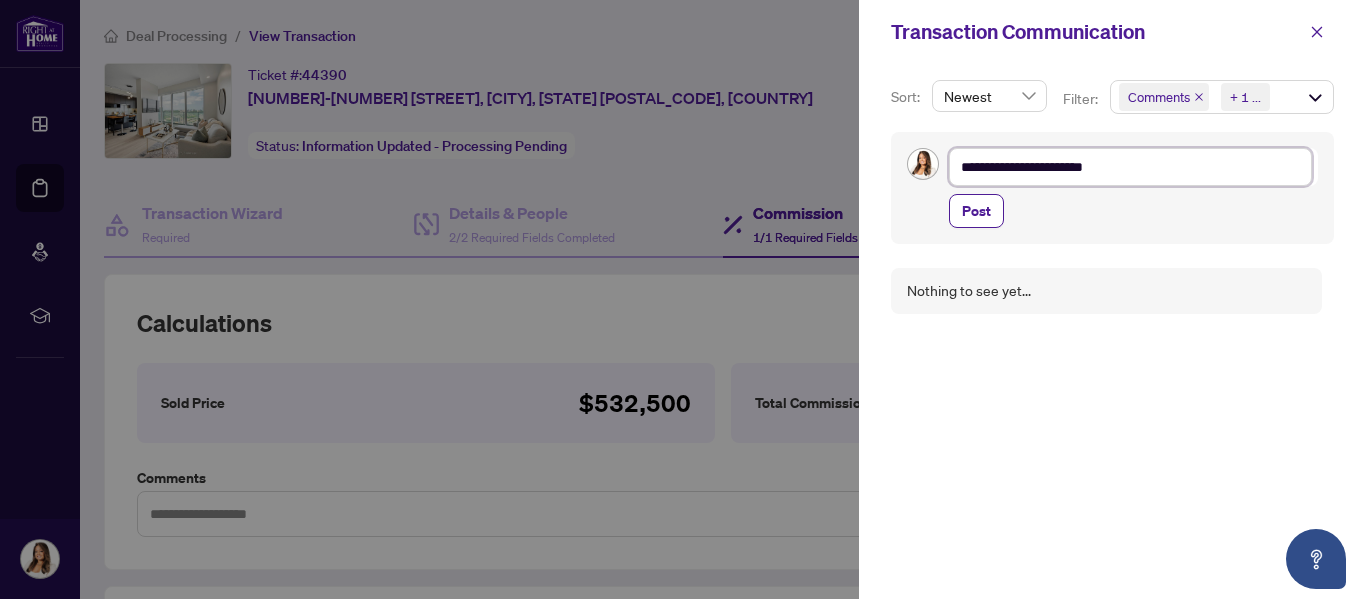 type on "**********" 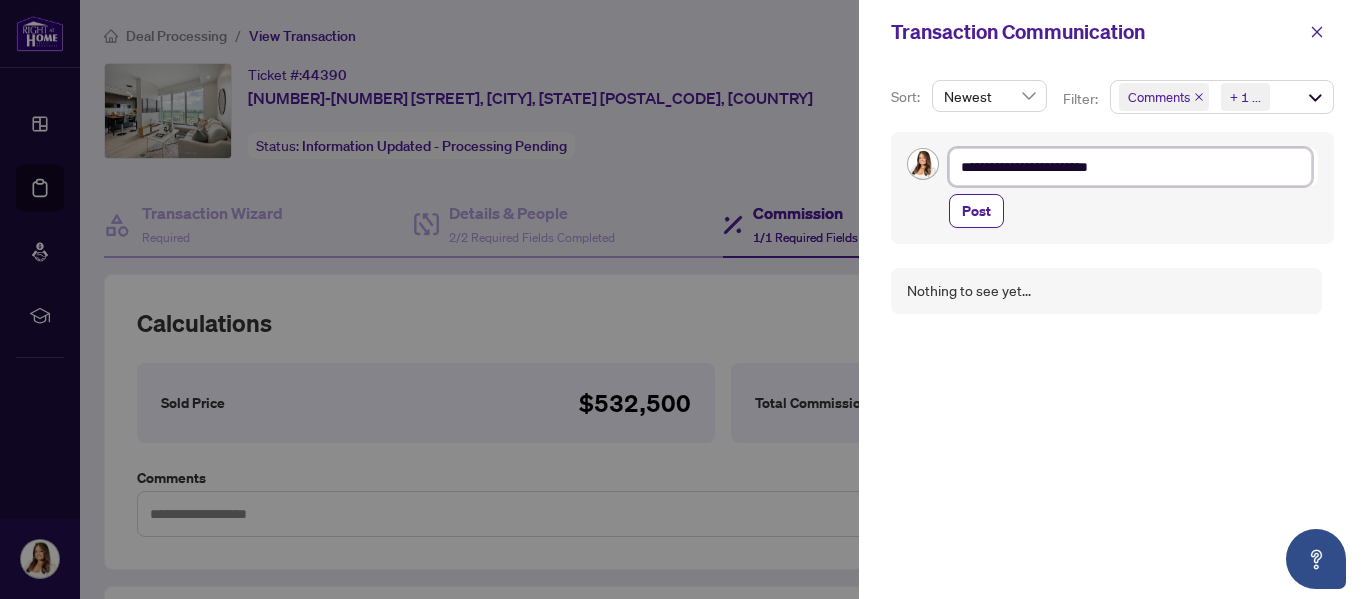 type on "**********" 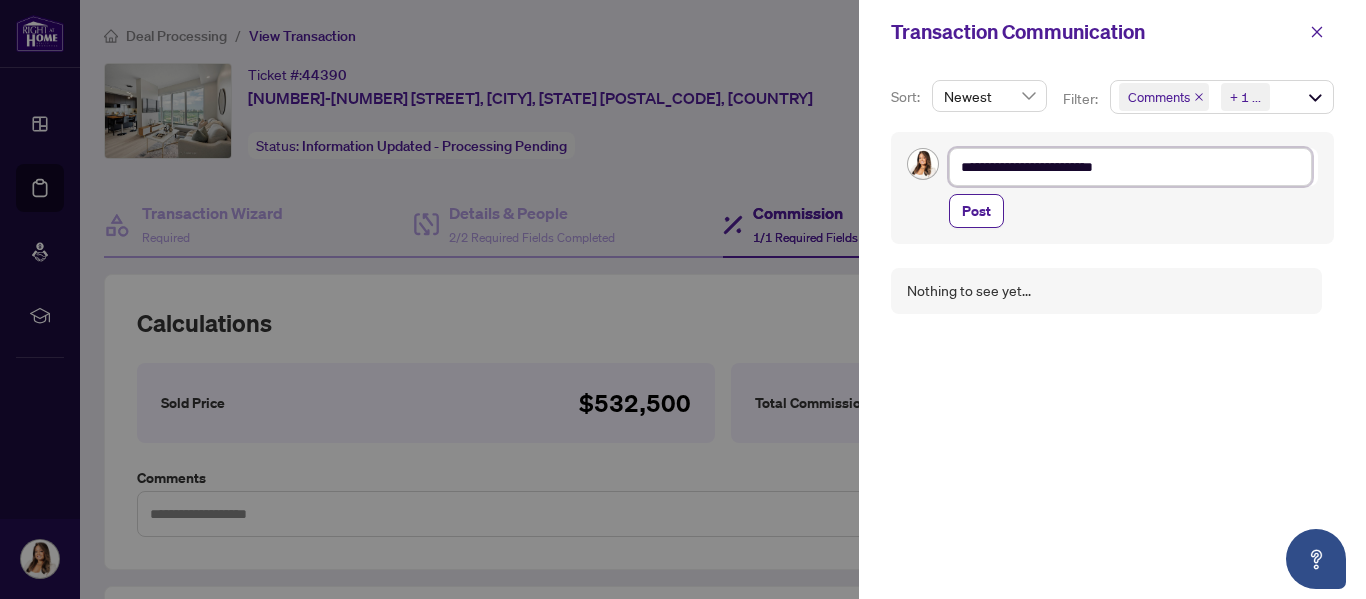 type on "**********" 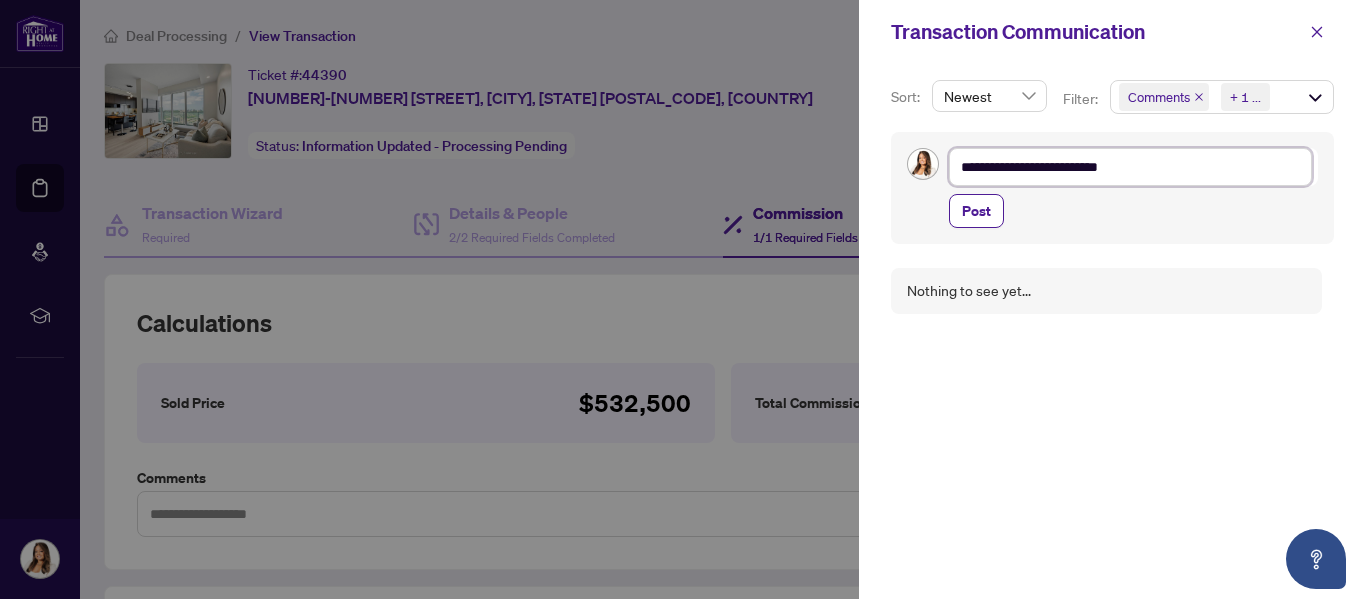 type on "**********" 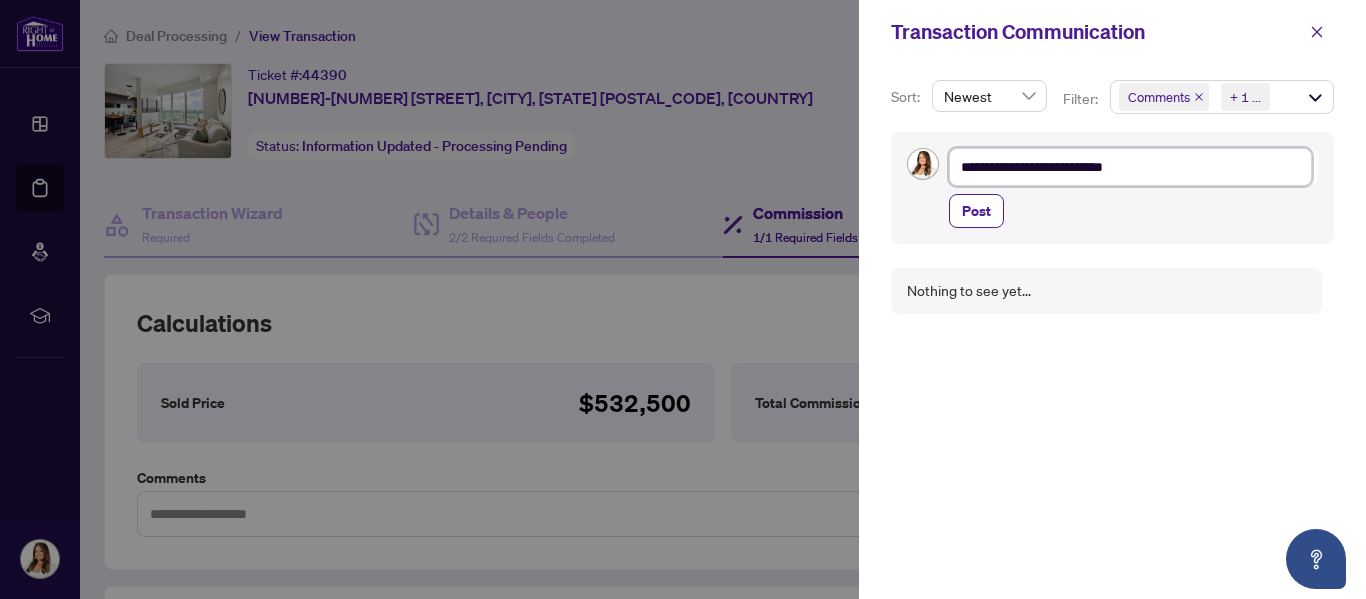 type on "**********" 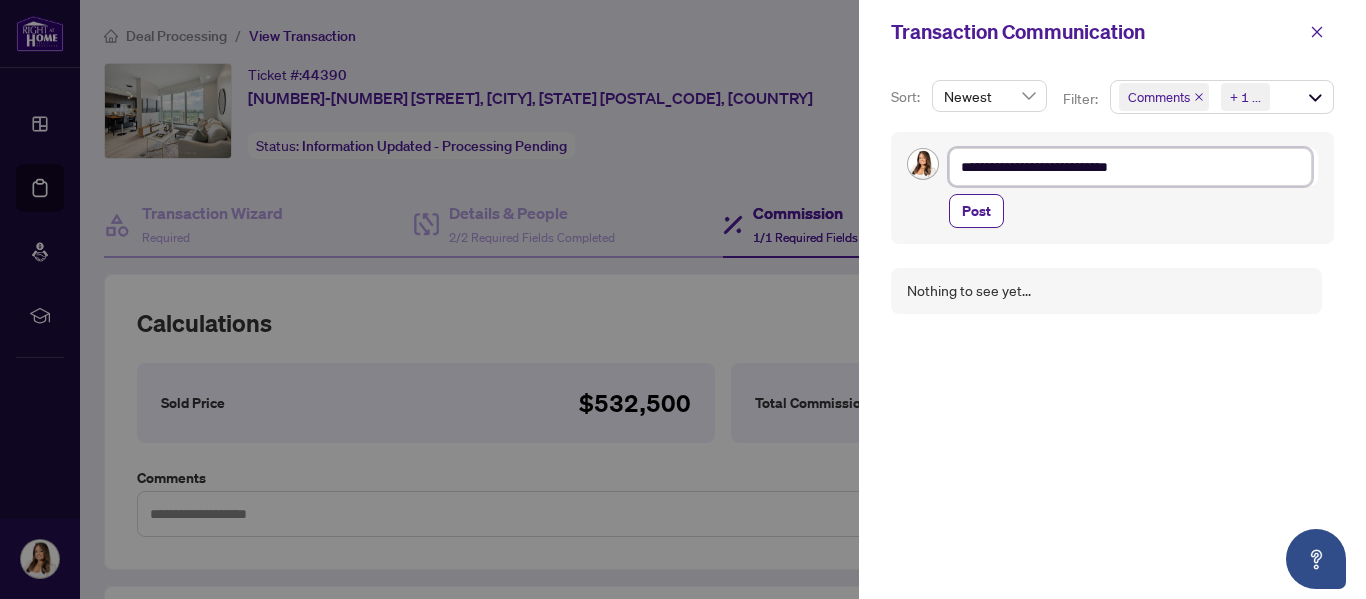 type on "**********" 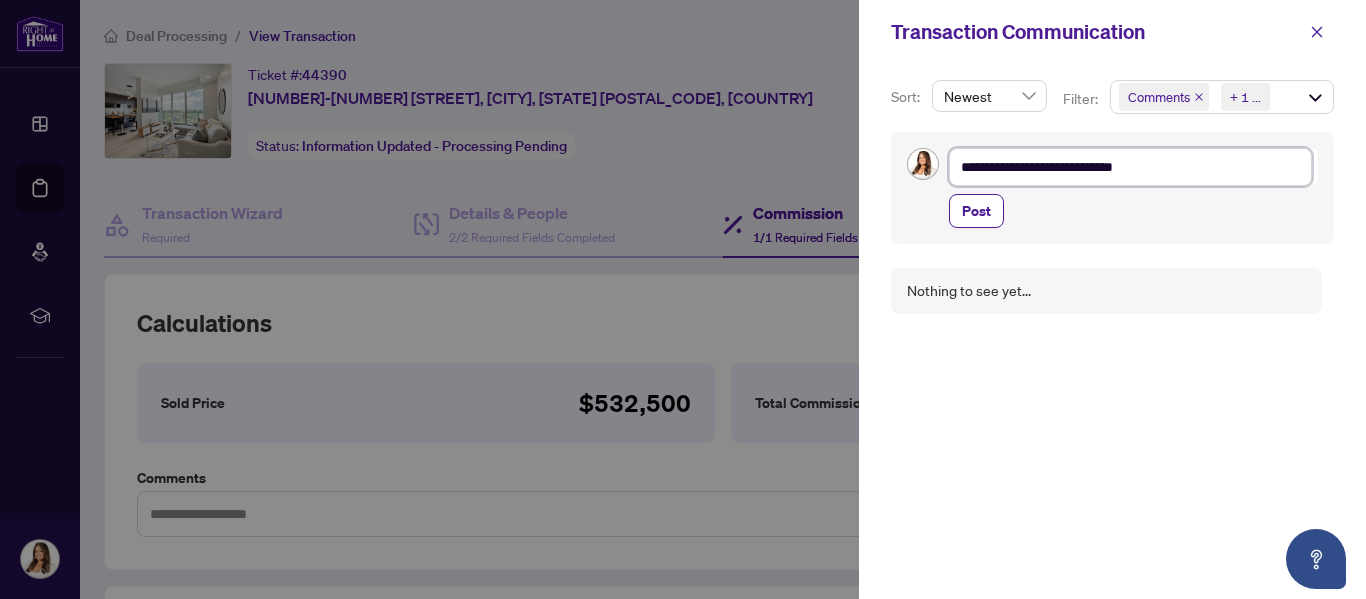 type on "**********" 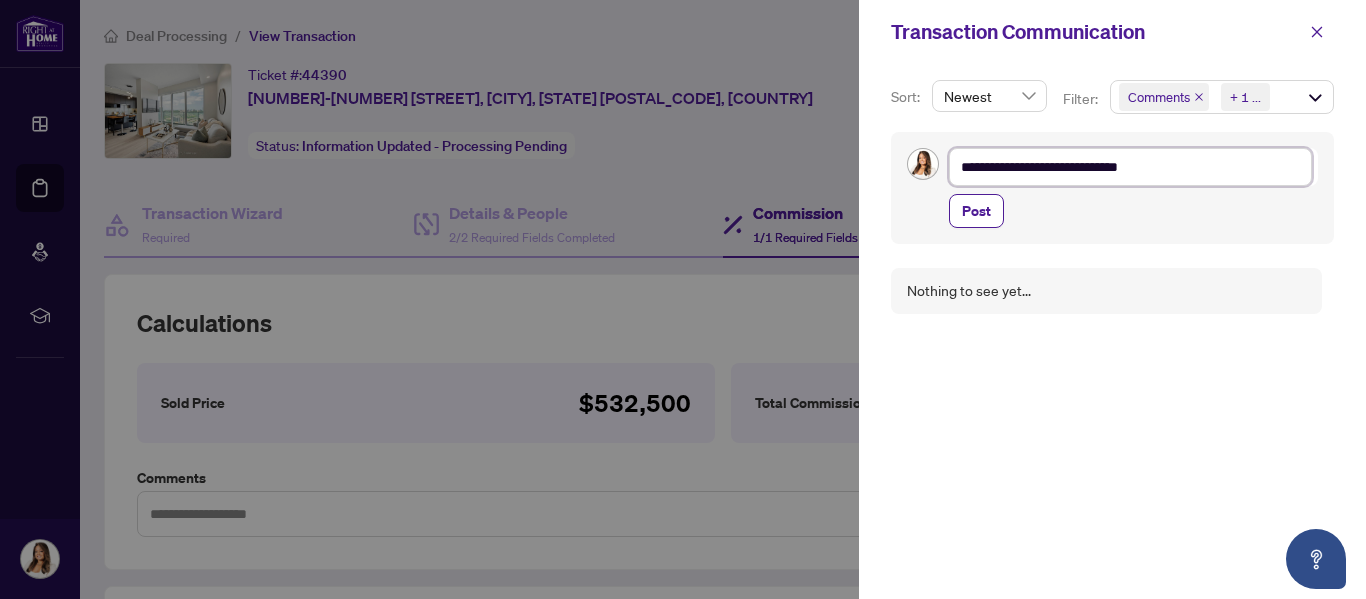type on "**********" 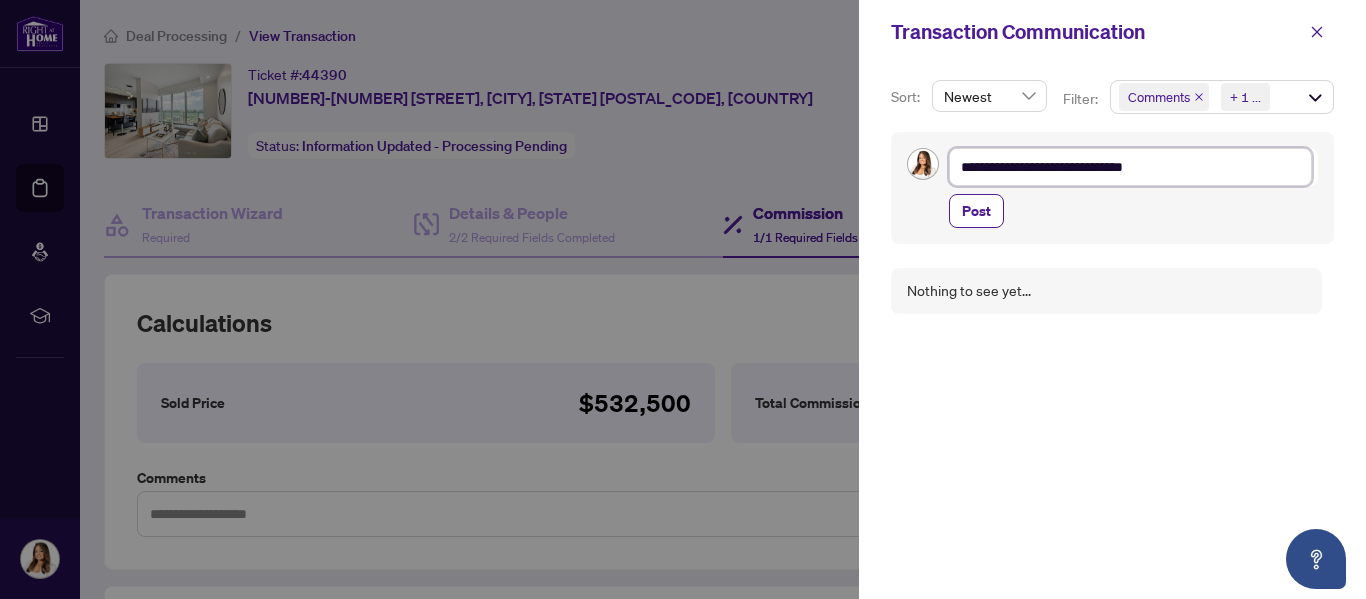 type on "**********" 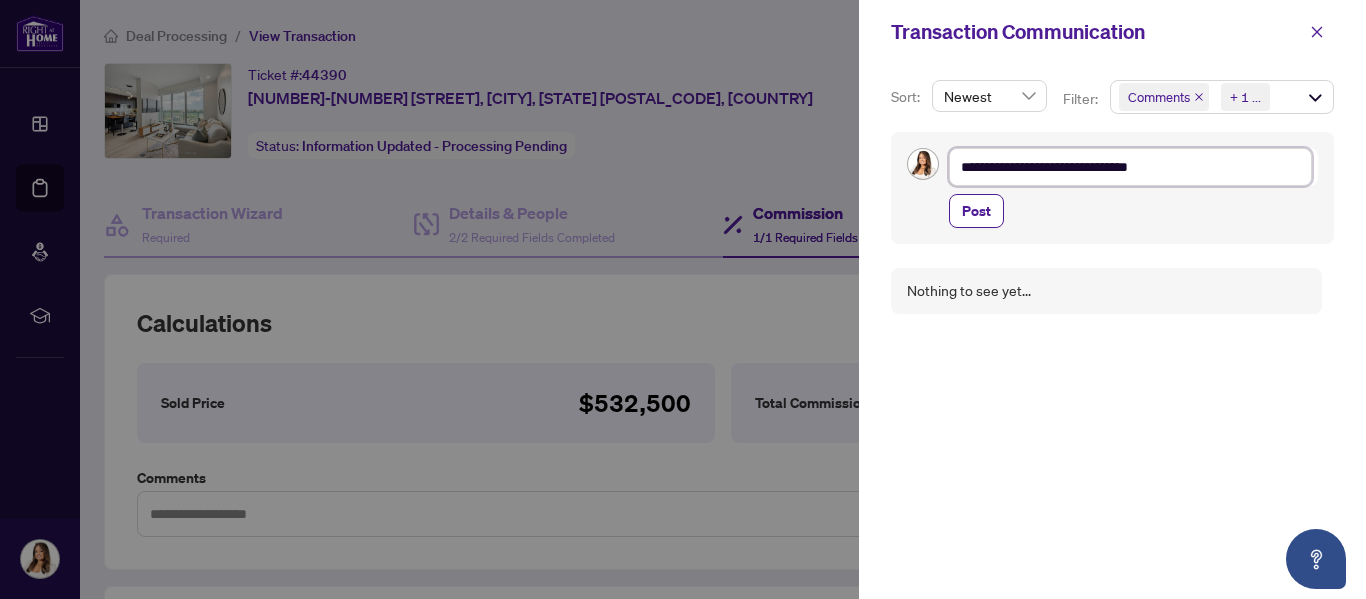 type on "**********" 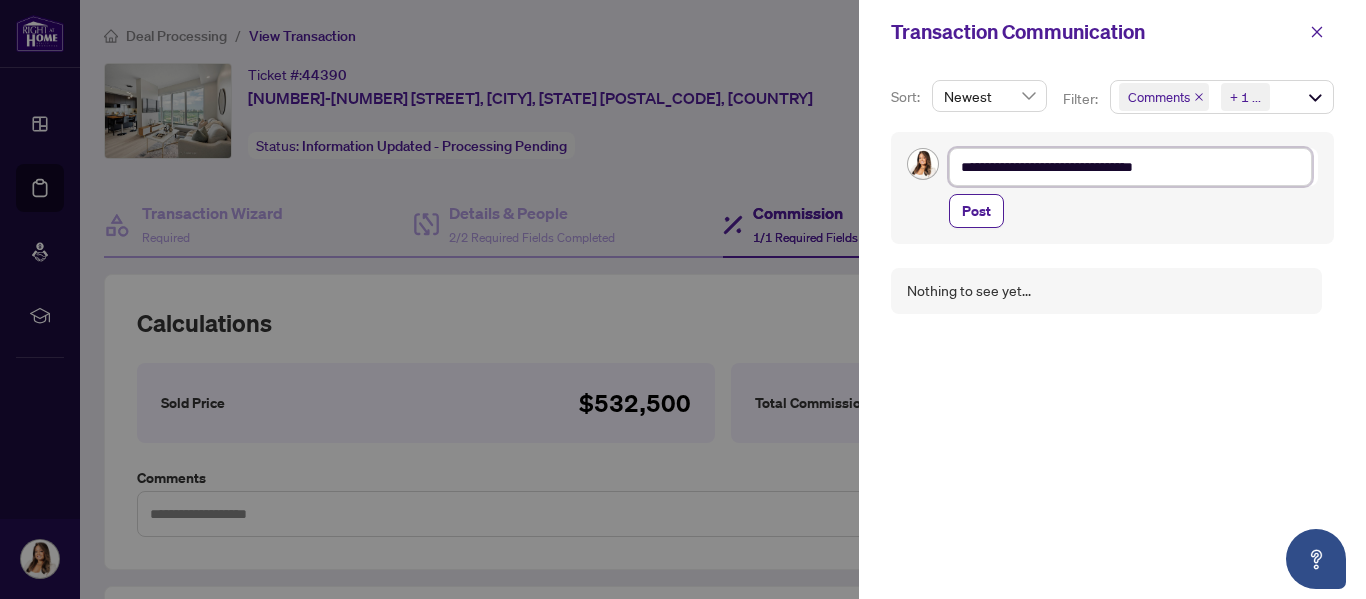 type on "**********" 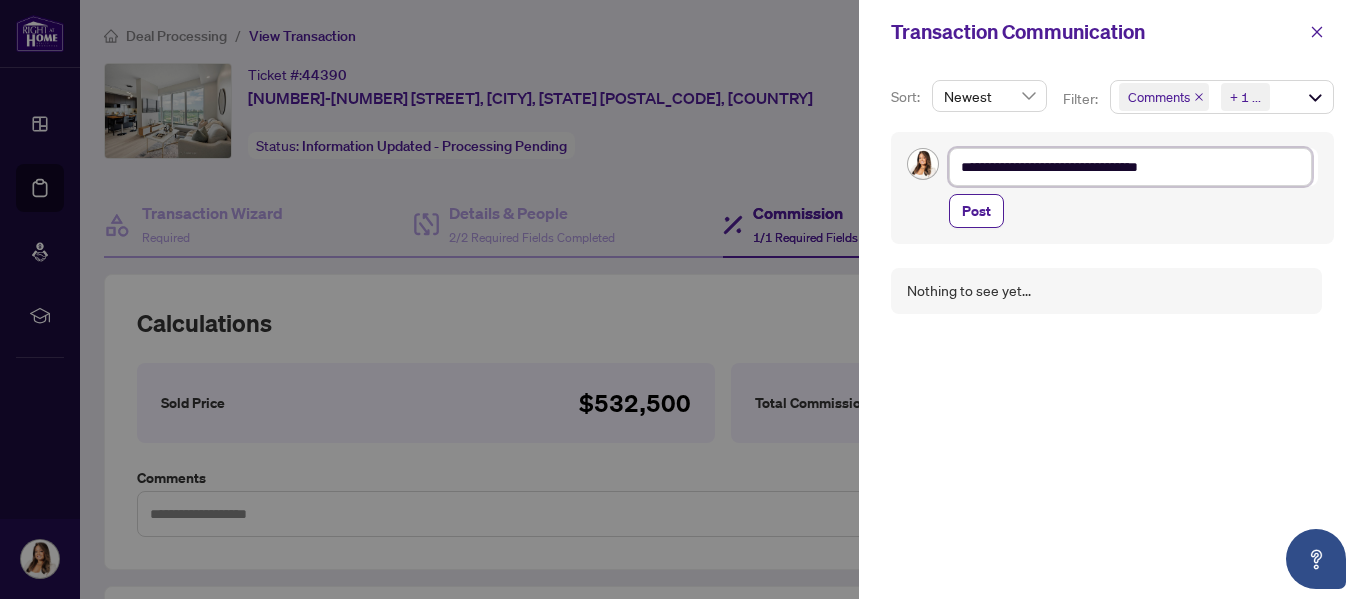 type on "**********" 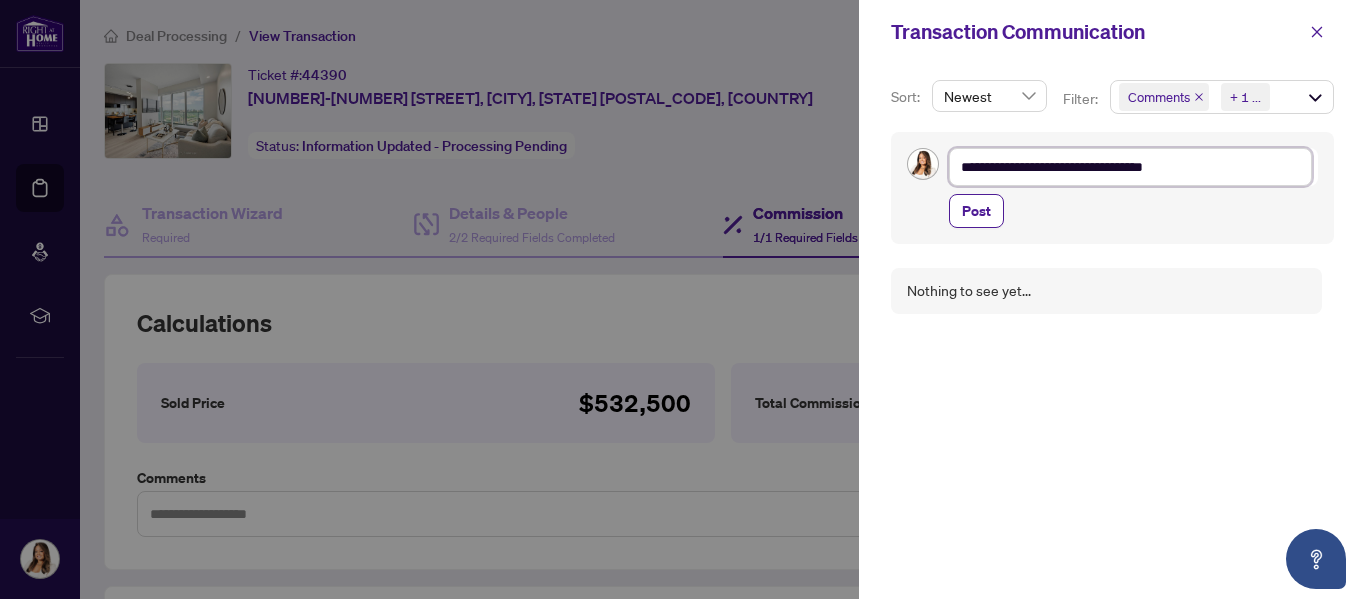 type on "**********" 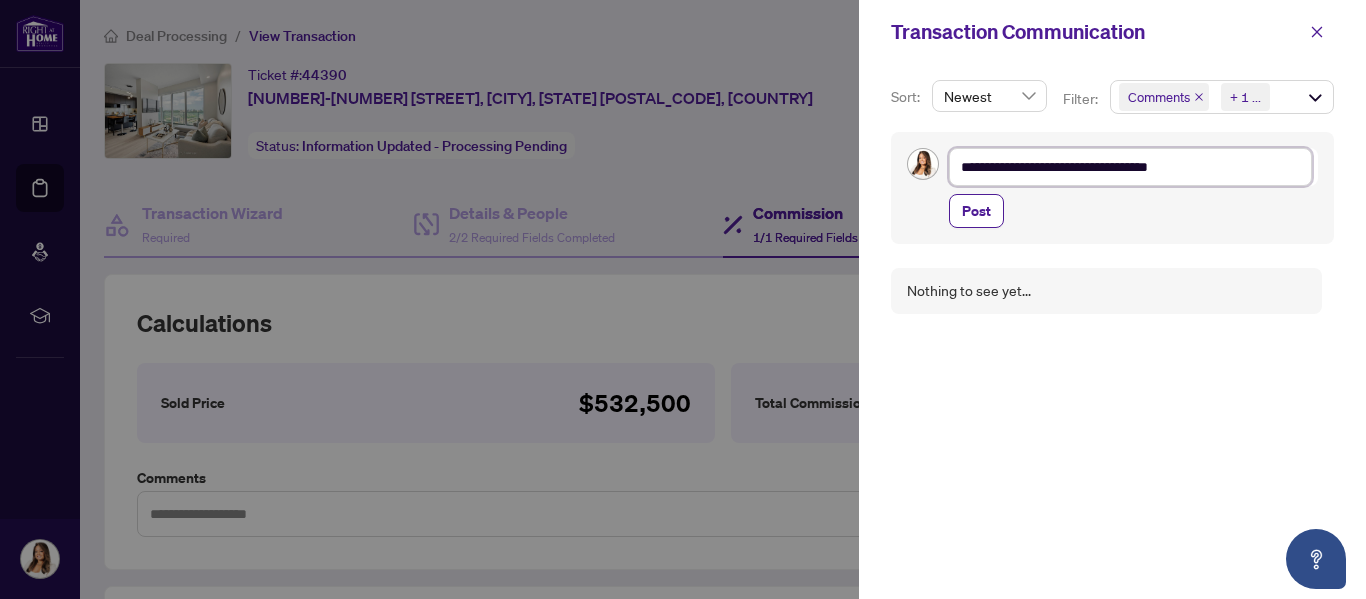 type on "**********" 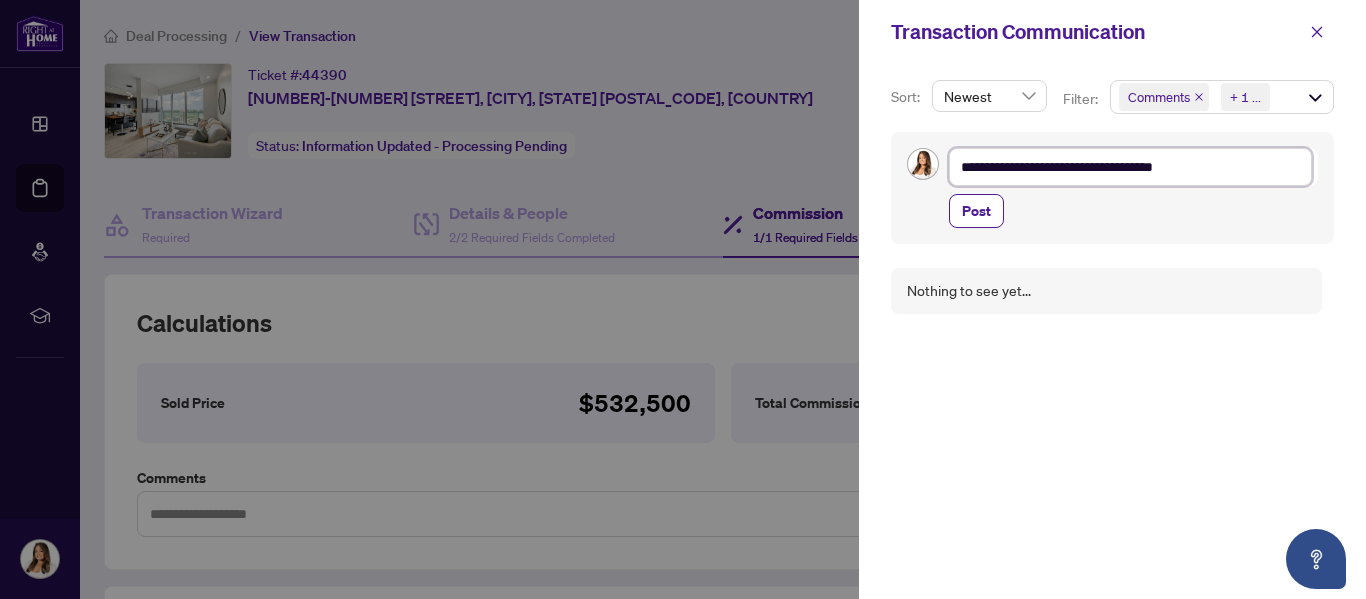 type on "**********" 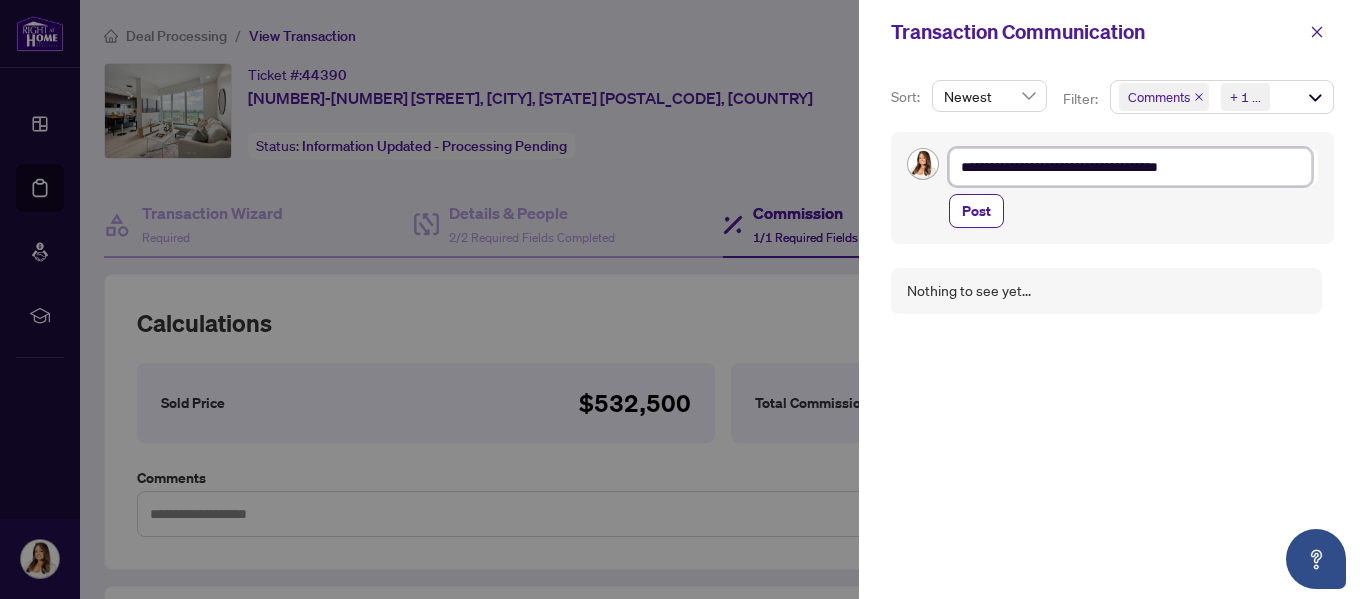 type on "**********" 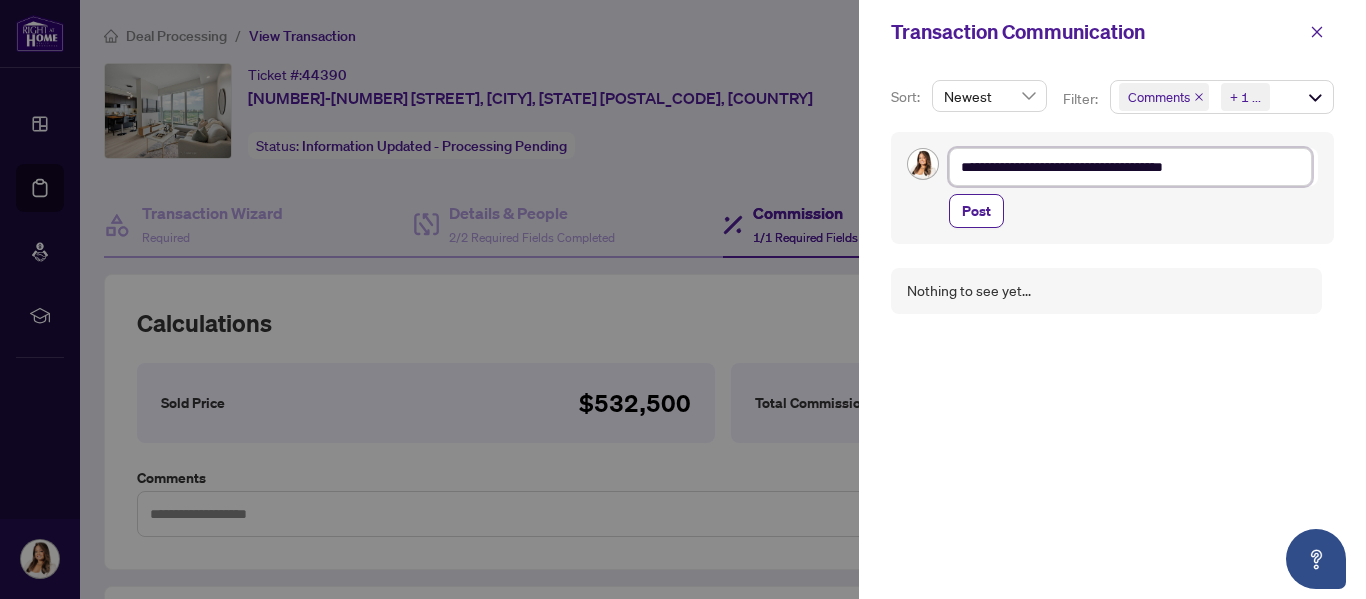 type on "**********" 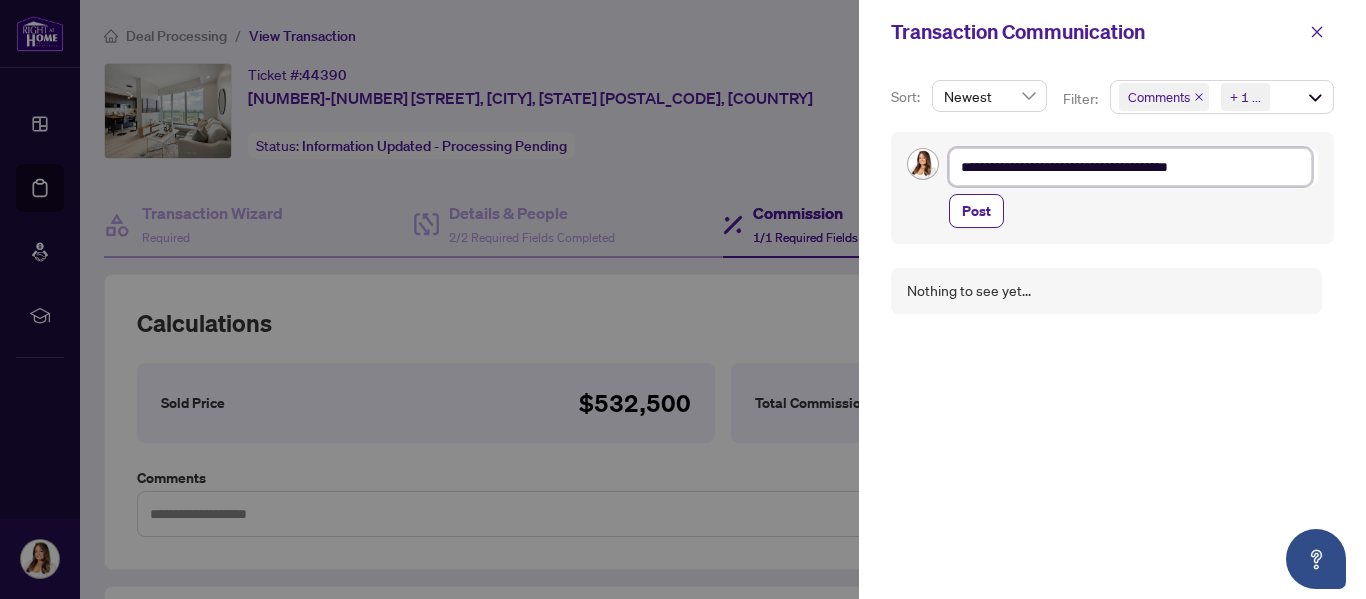 type on "**********" 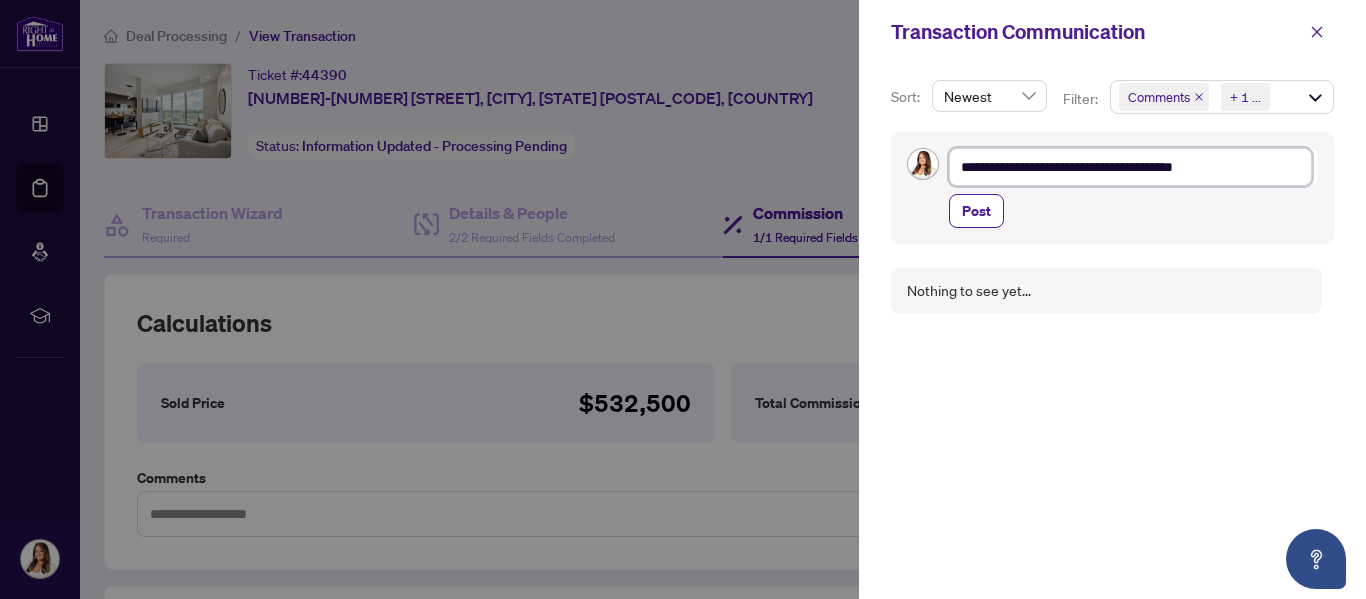 type on "**********" 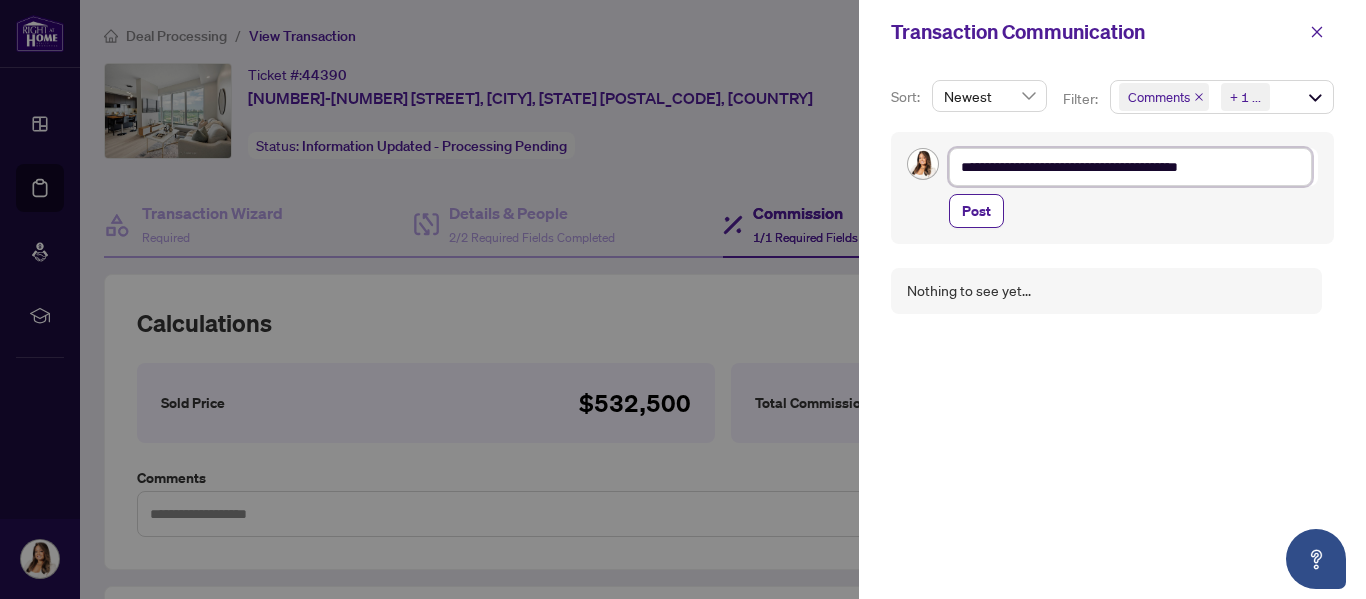 type on "**********" 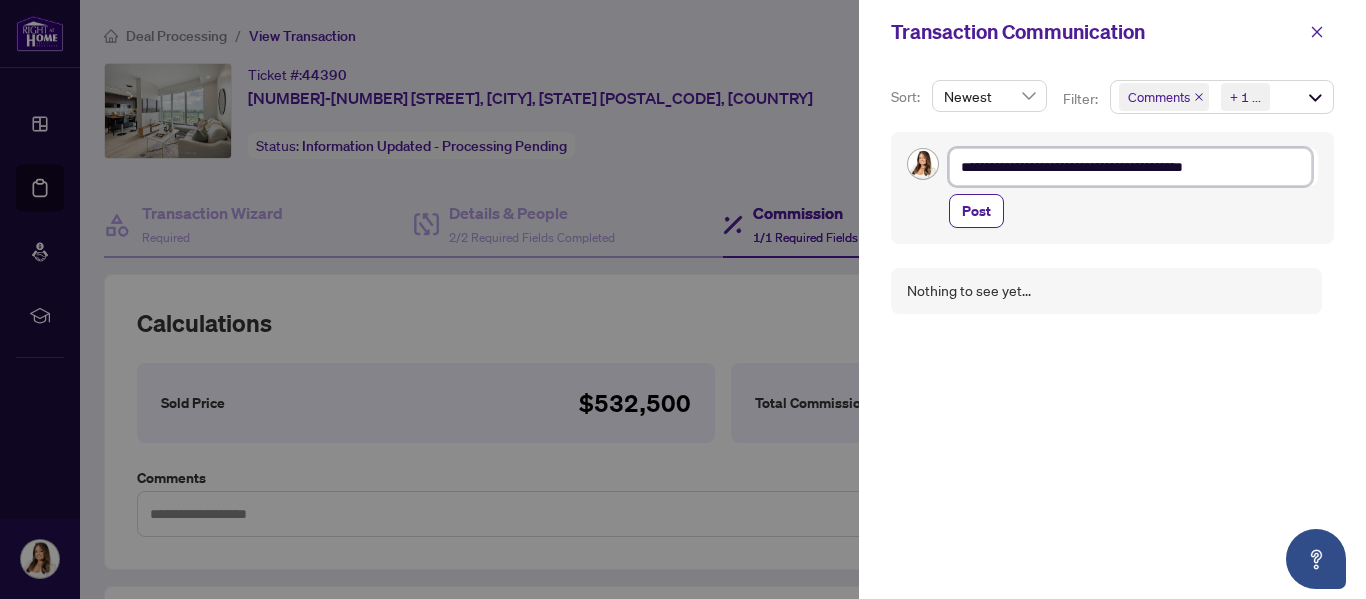 type on "**********" 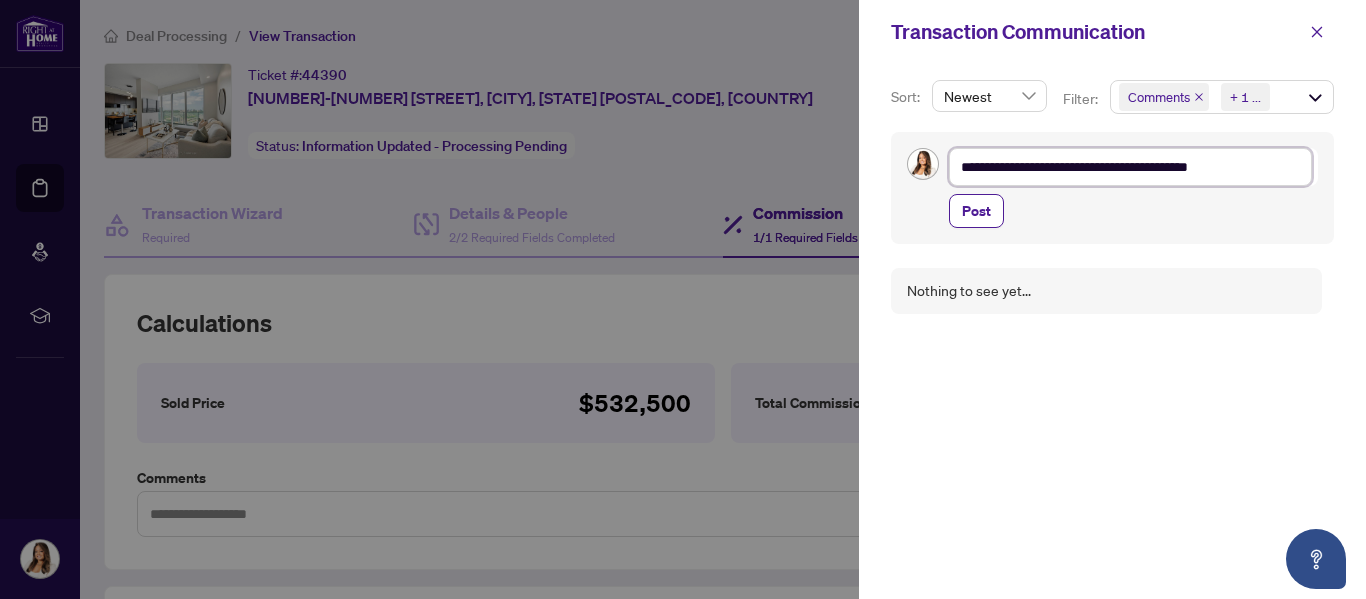 type on "**********" 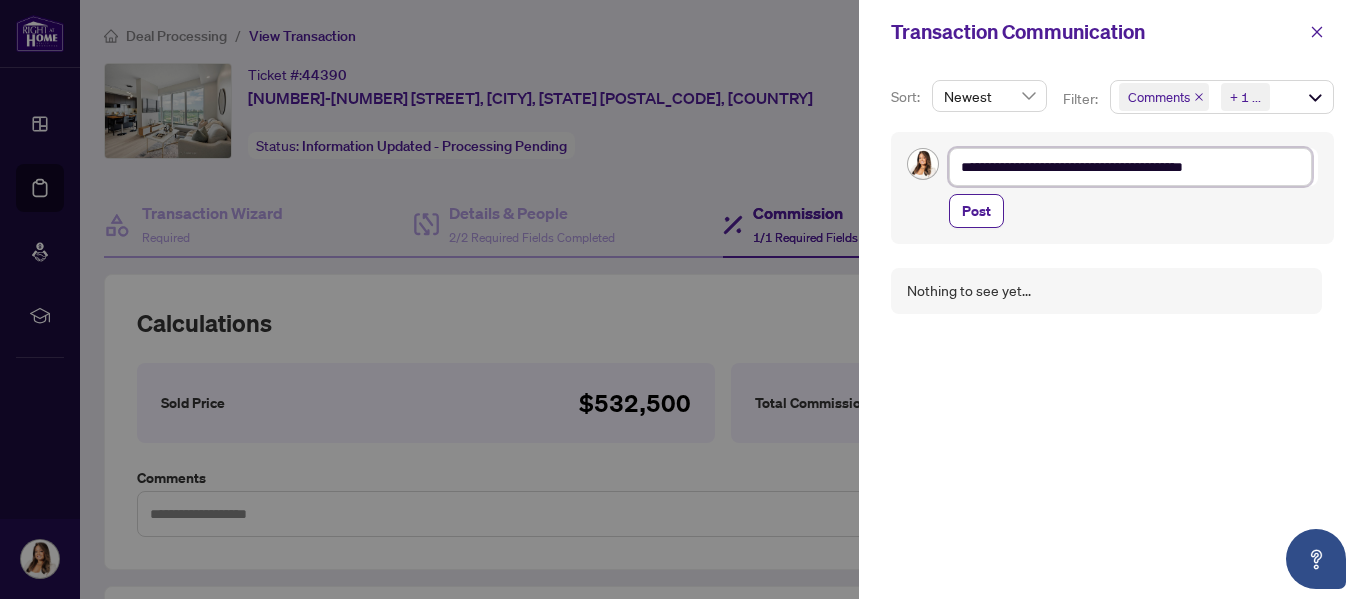 type on "**********" 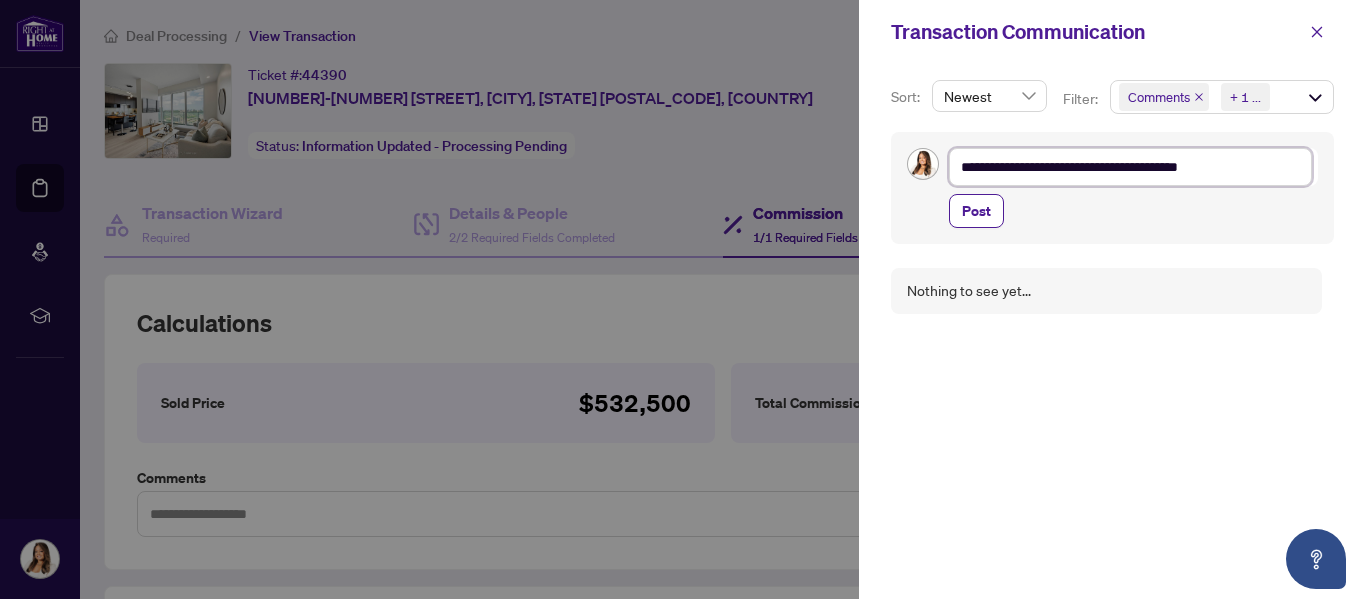 type on "**********" 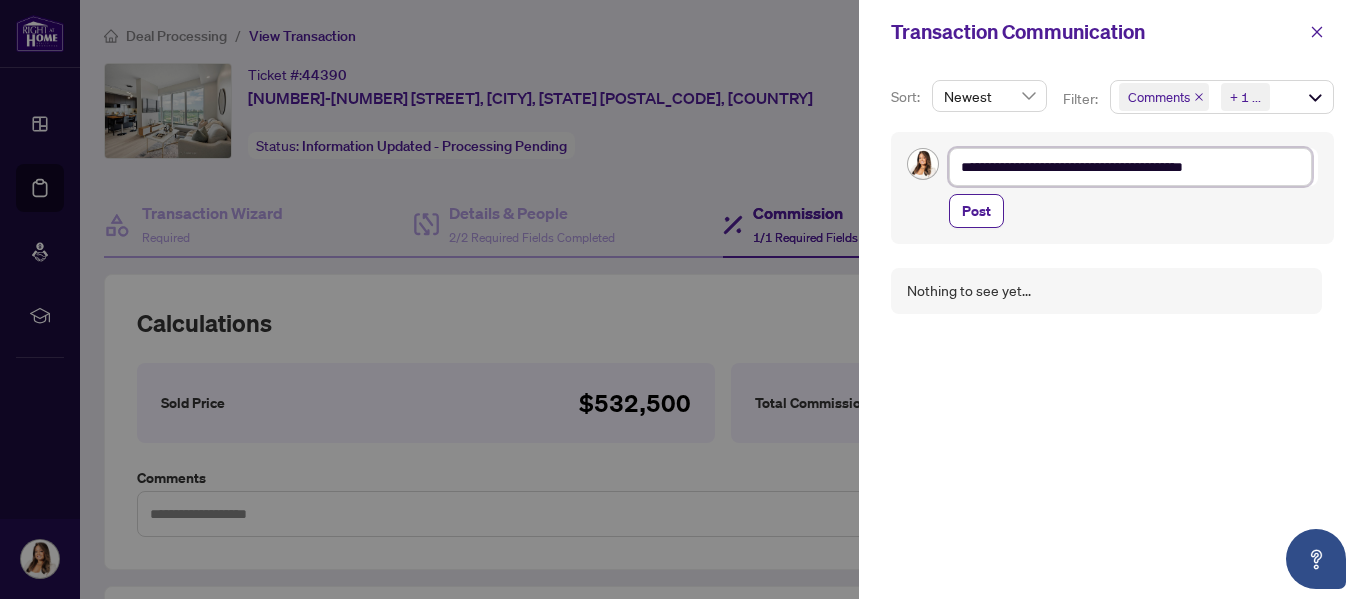 type on "**********" 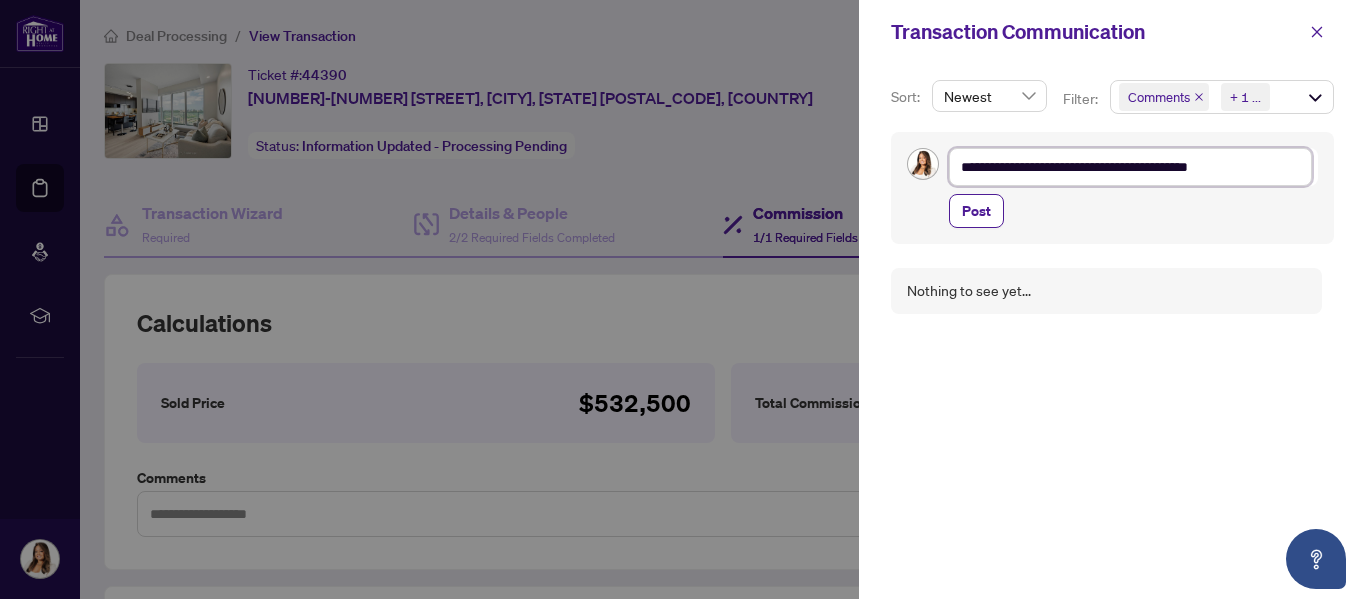 type on "**********" 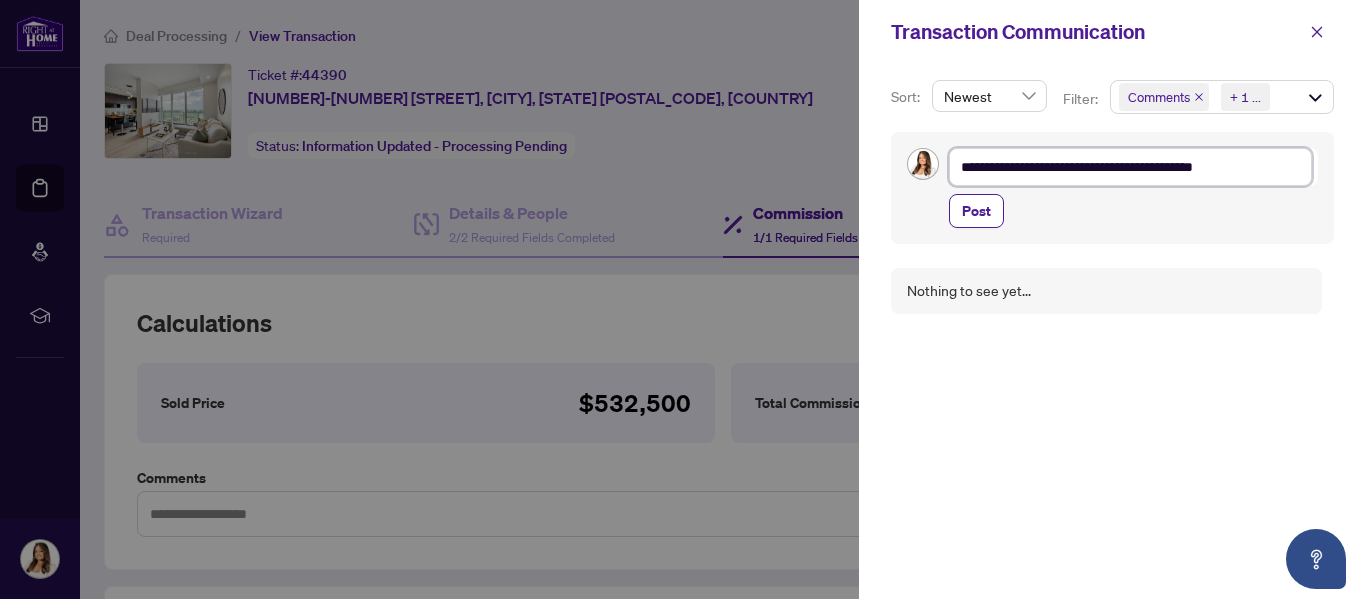 type on "**********" 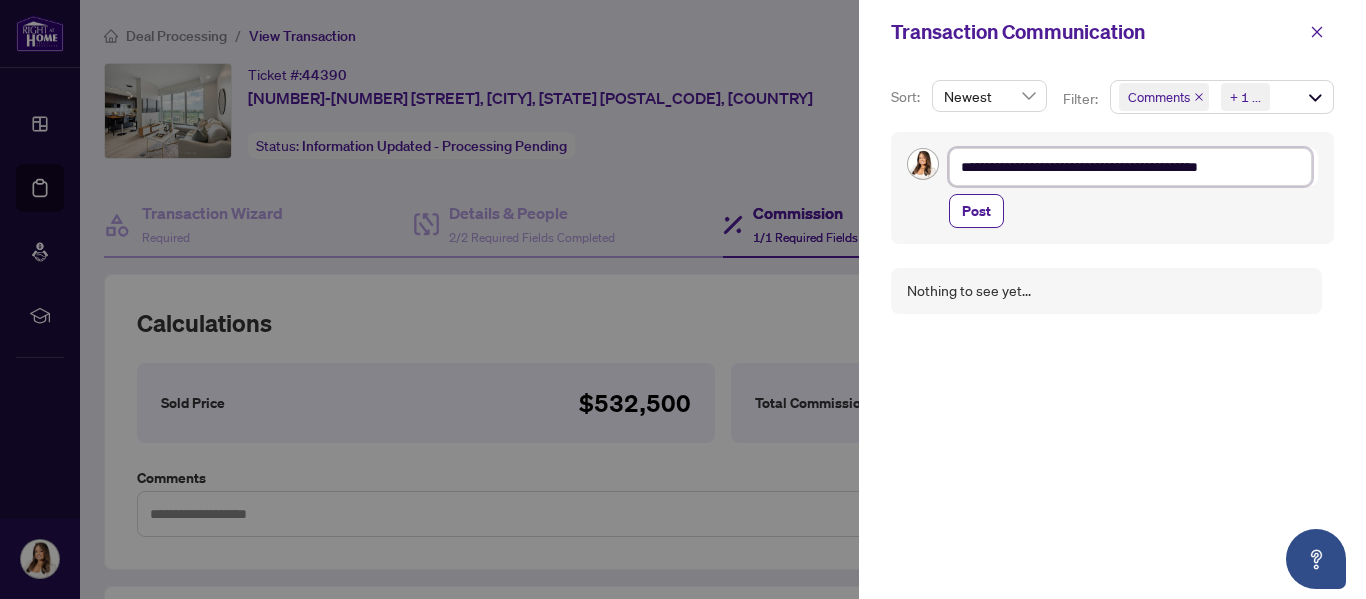 type on "**********" 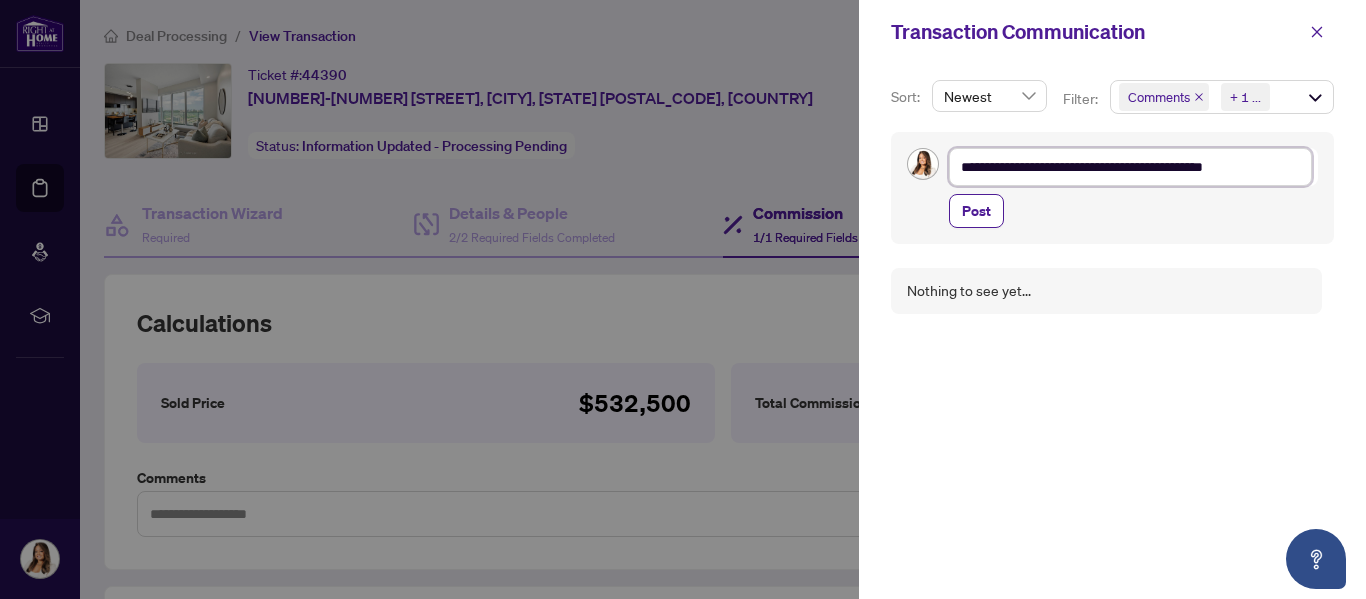 type on "**********" 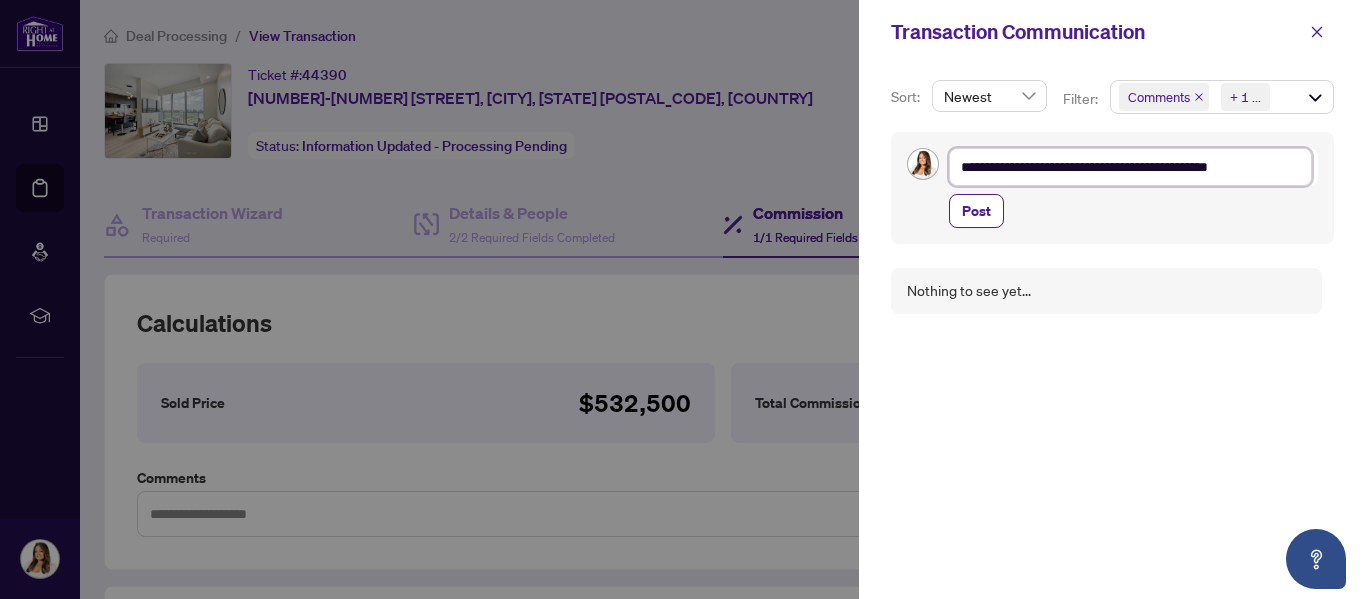 type on "**********" 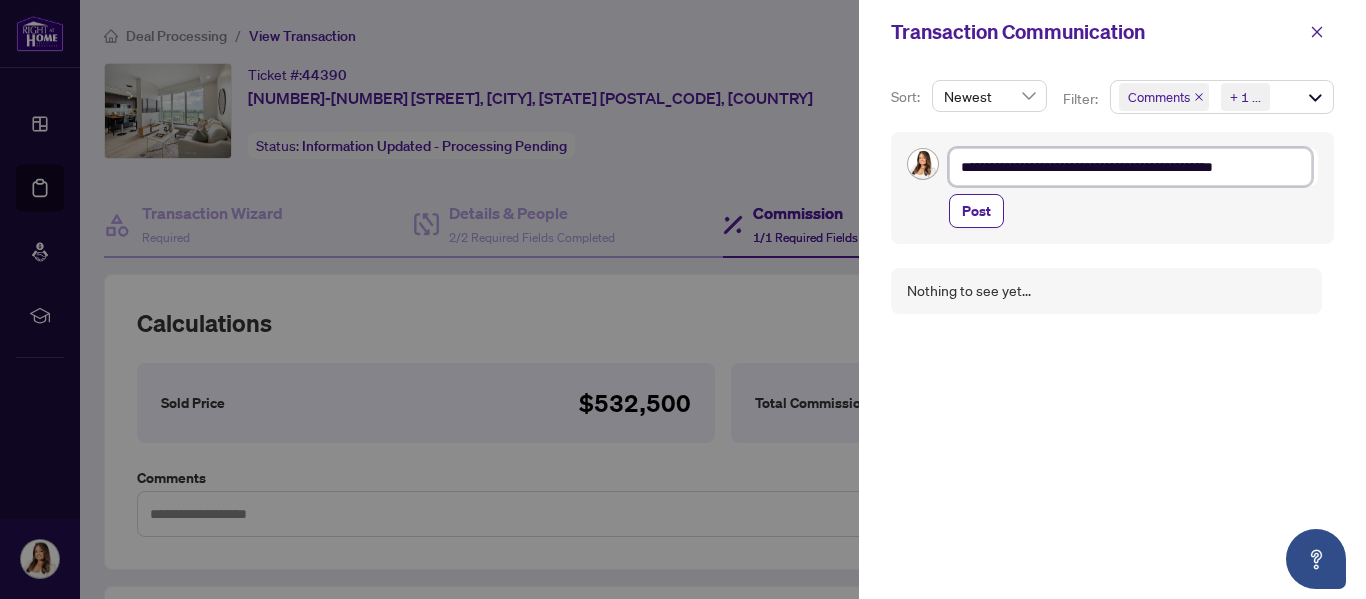 type on "**********" 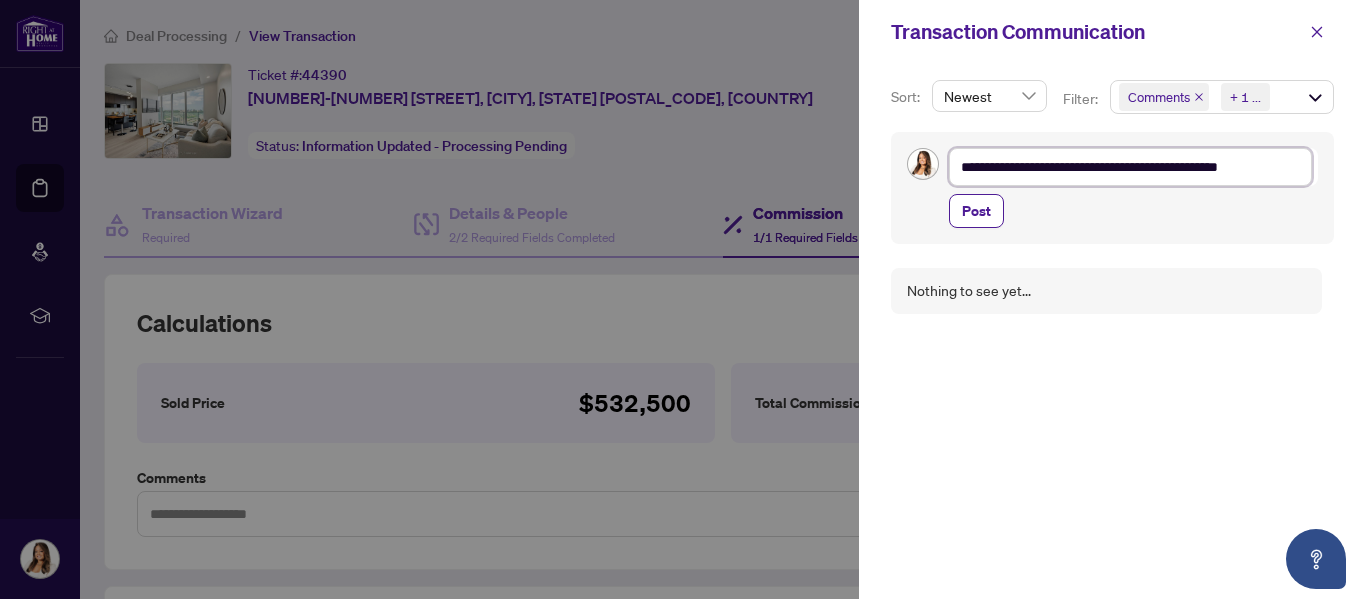 type on "**********" 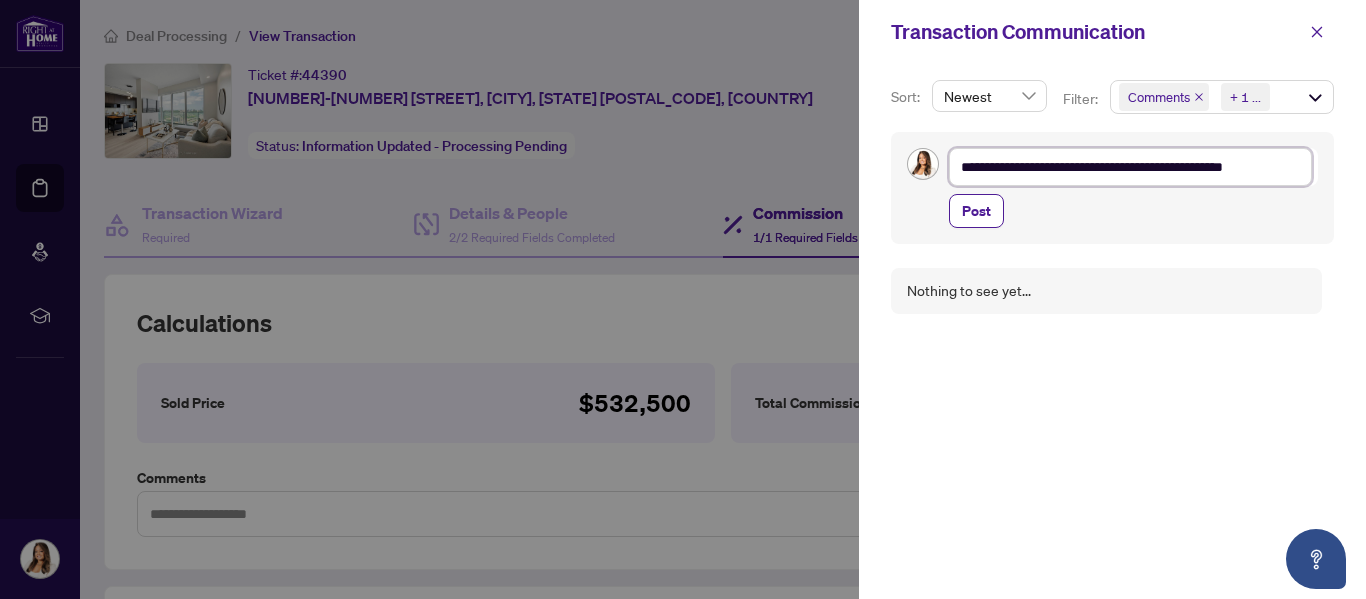 type on "**********" 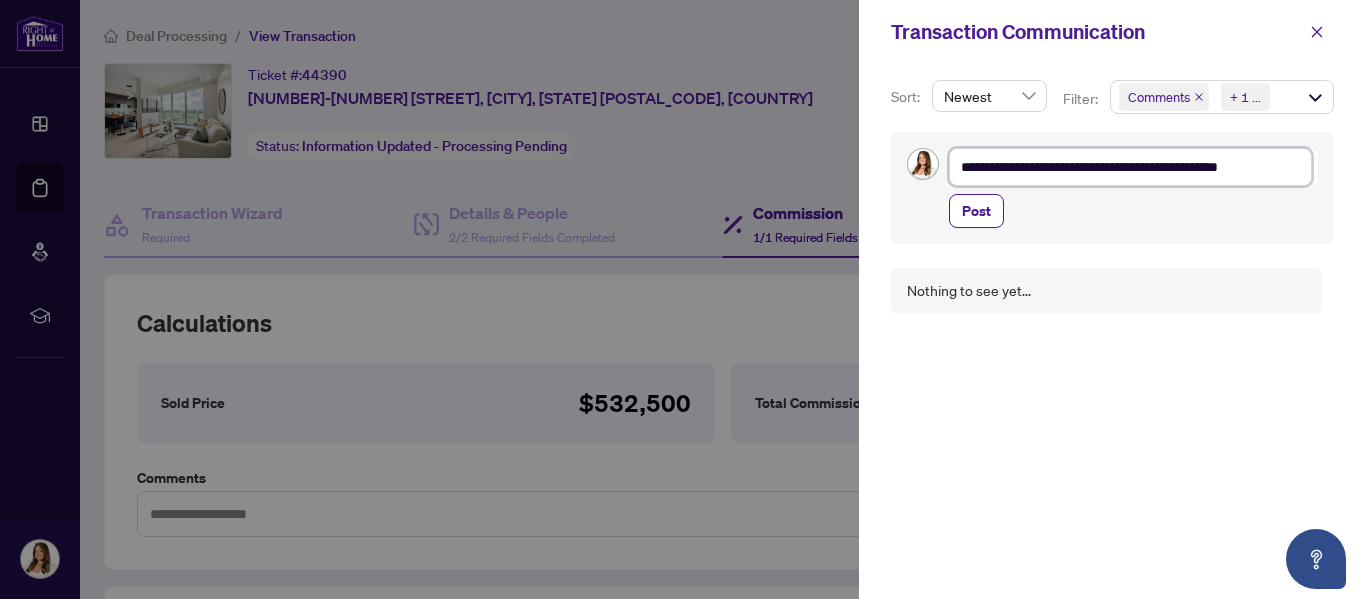 type on "**********" 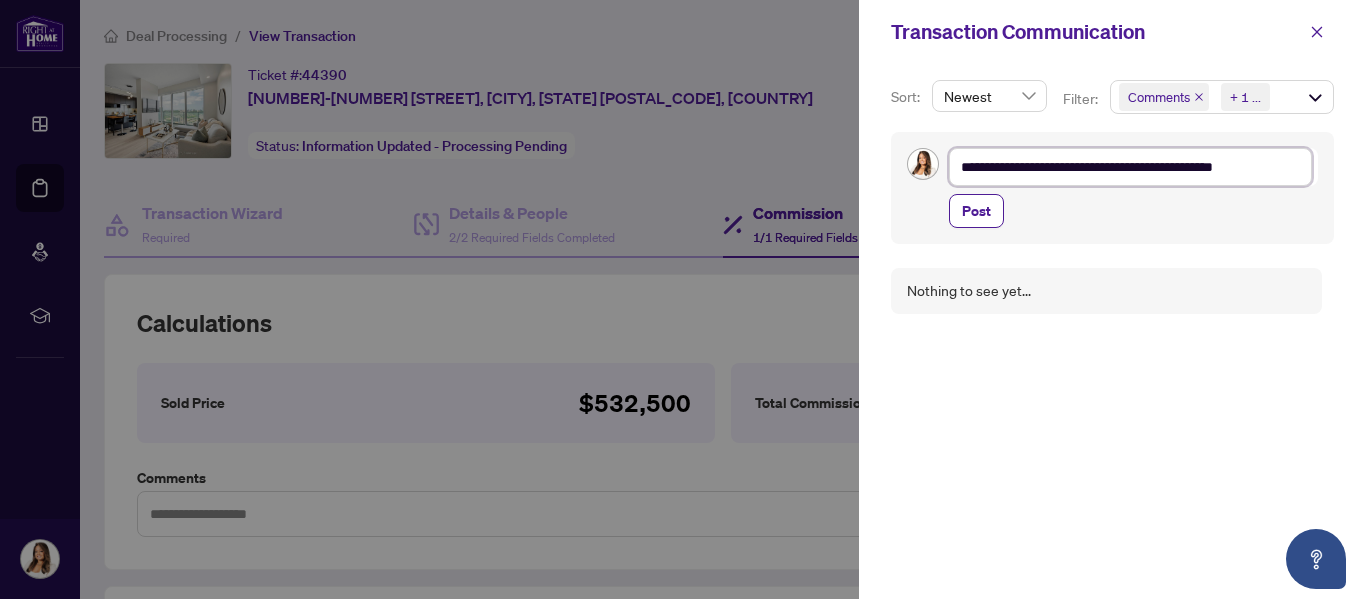 type on "**********" 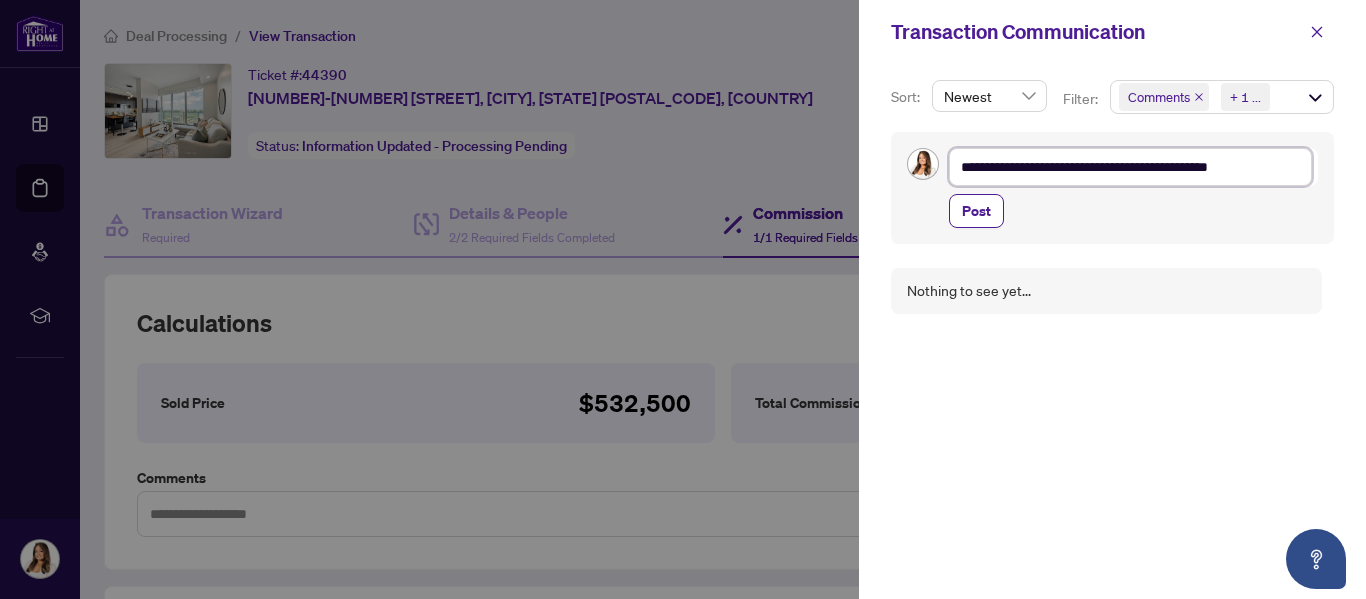 type on "**********" 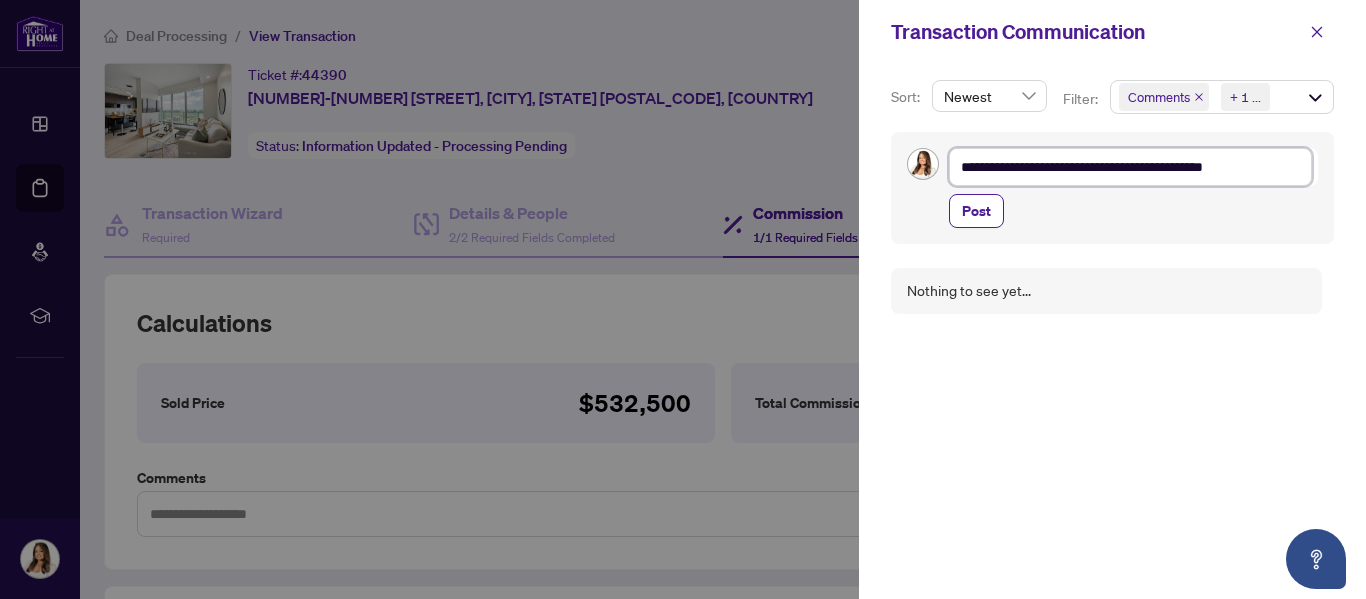 type on "**********" 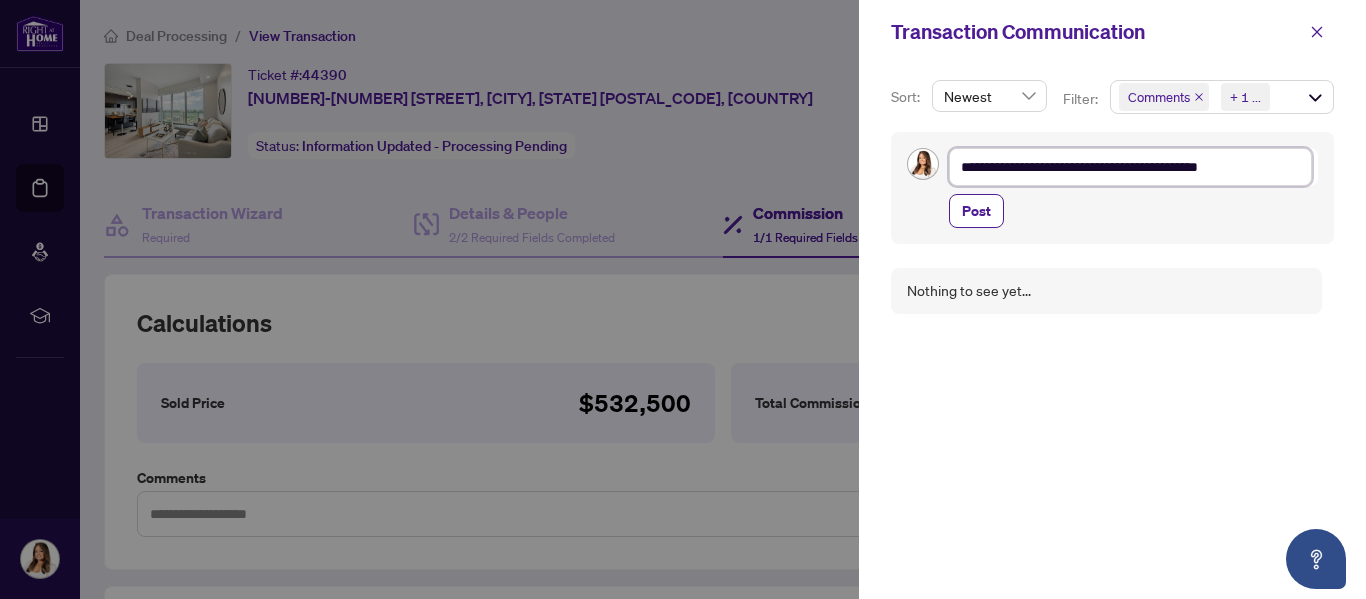 type on "**********" 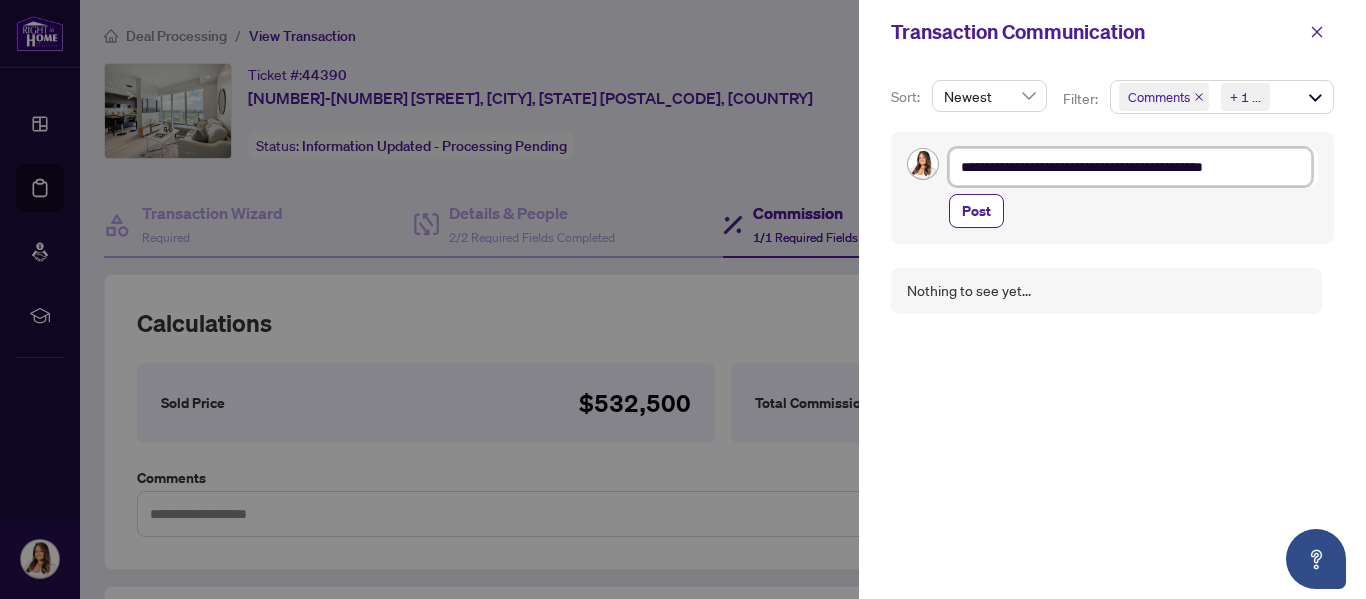 type on "**********" 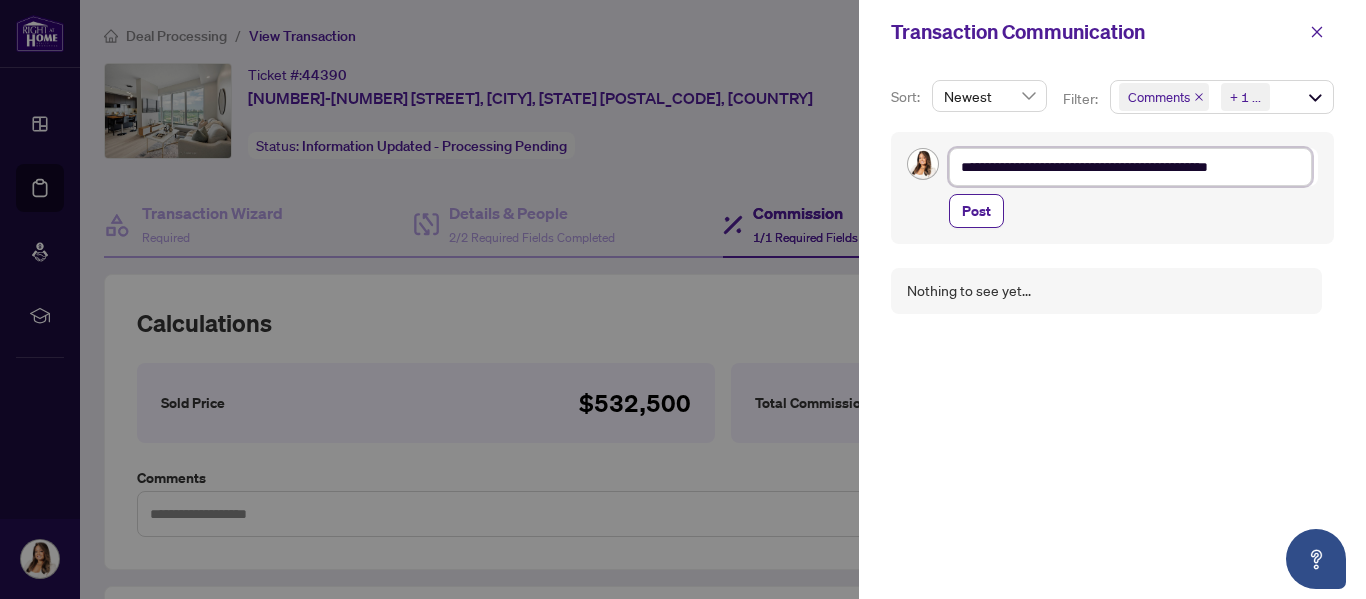 type on "**********" 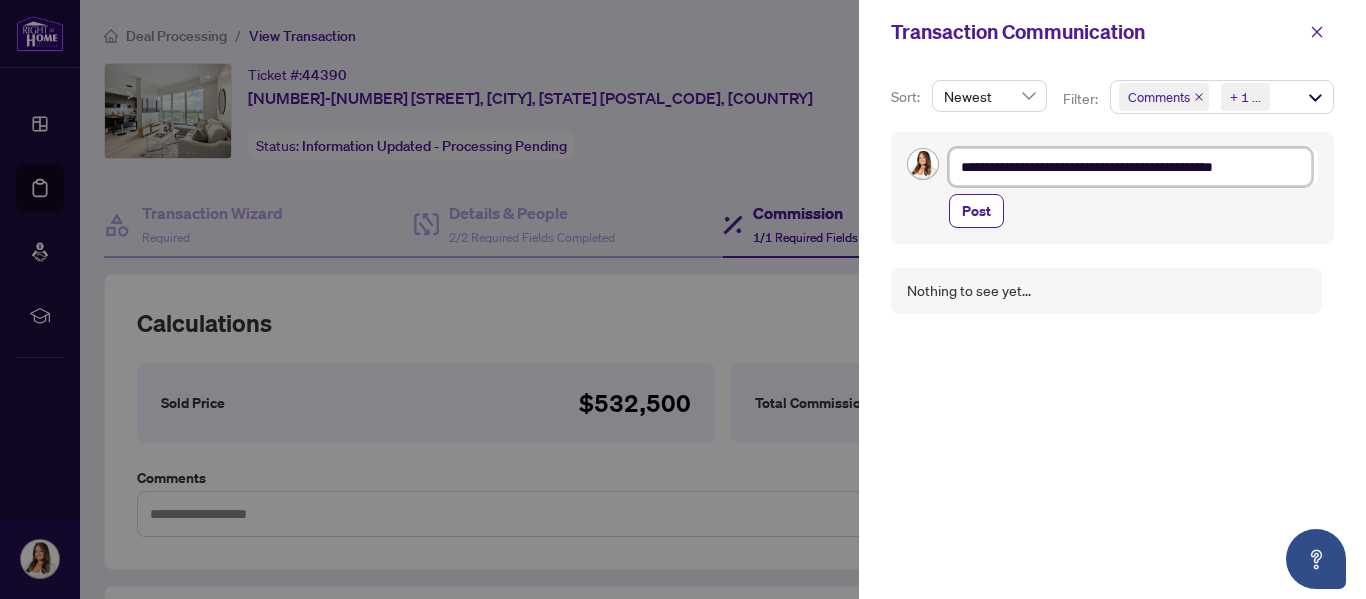 type on "**********" 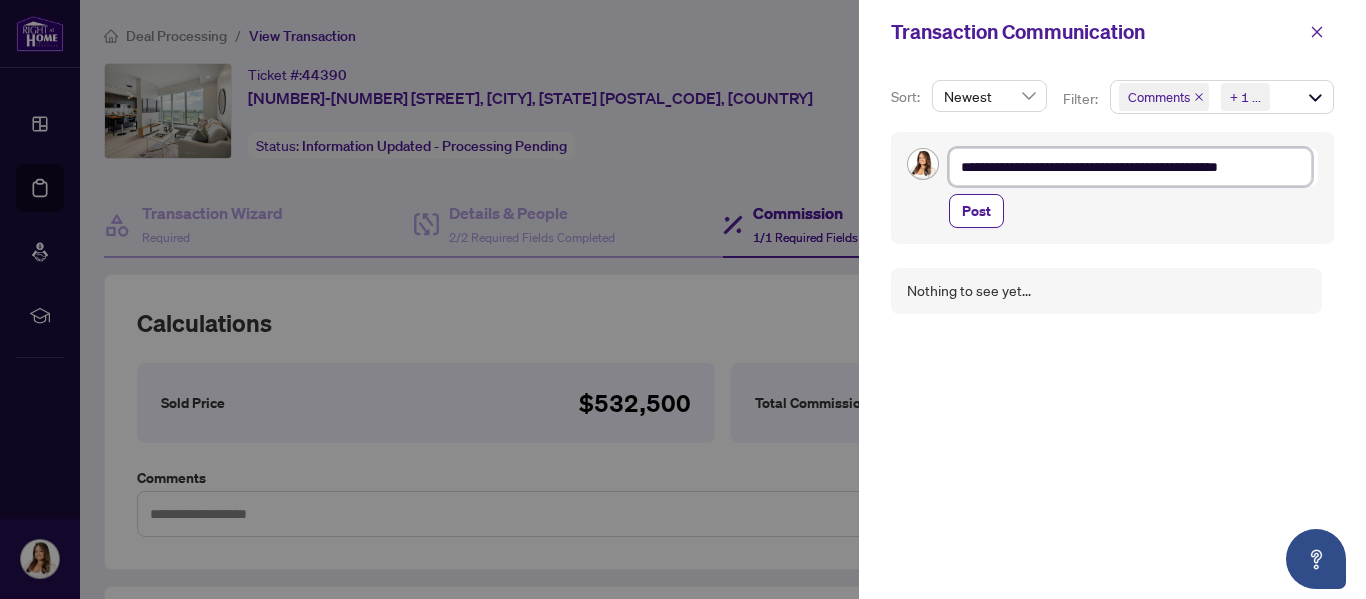 type on "**********" 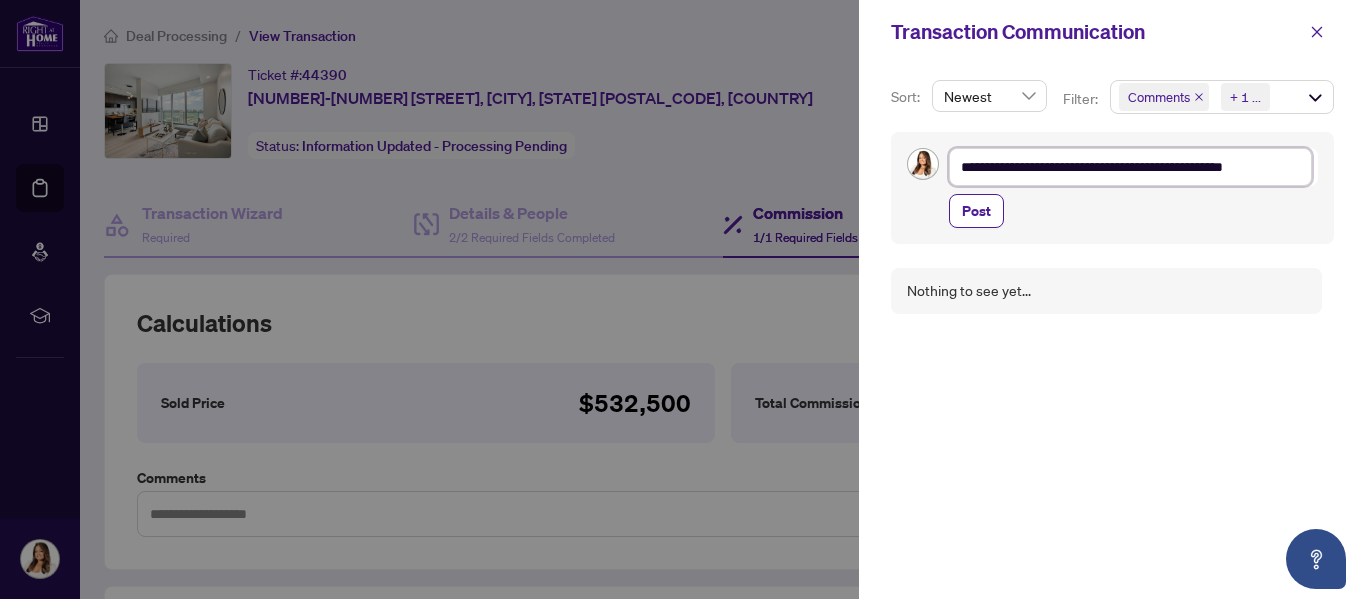 type on "**********" 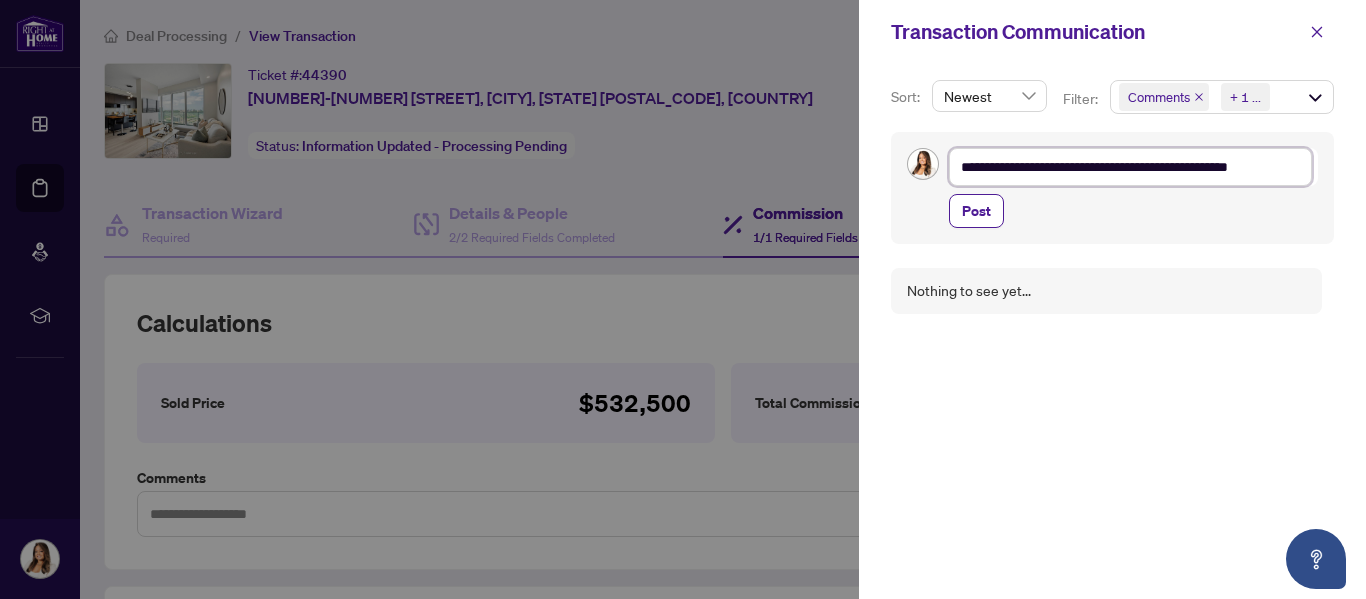 type on "**********" 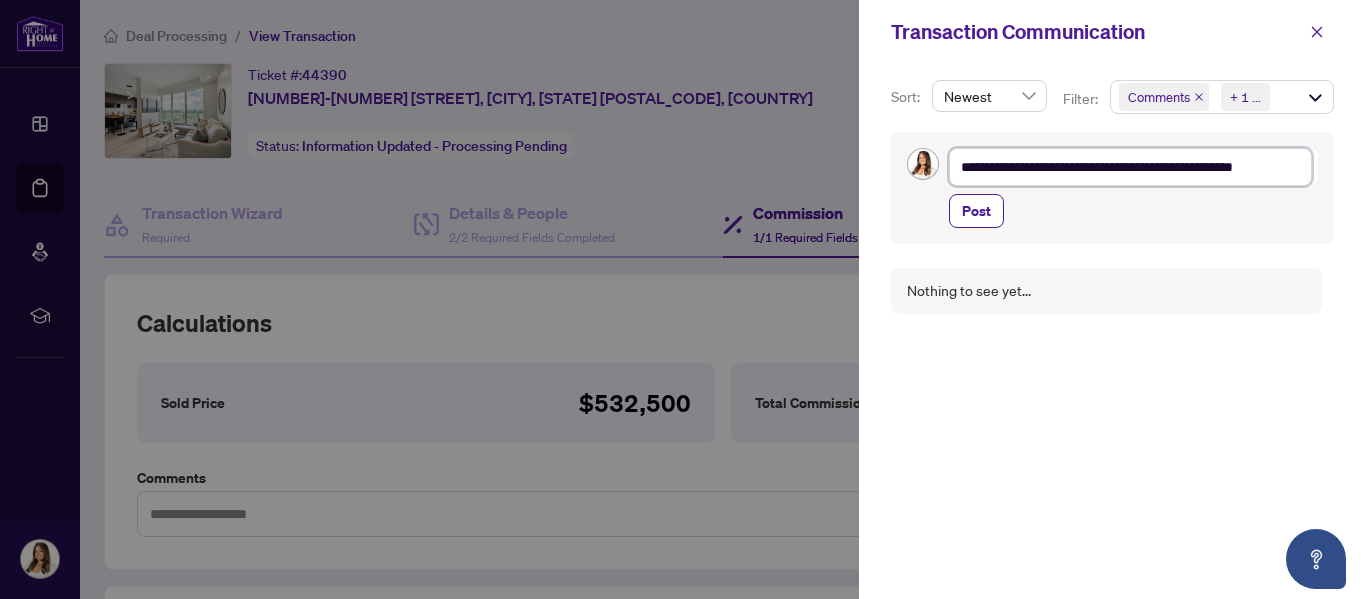 type on "**********" 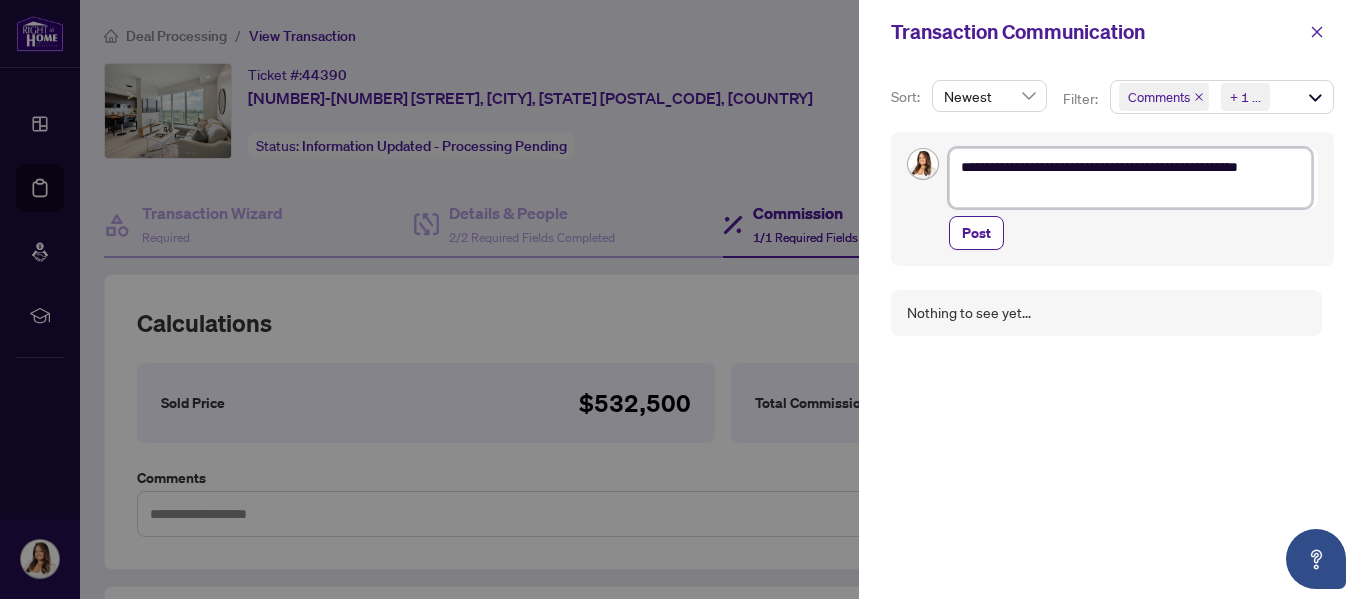 type on "**********" 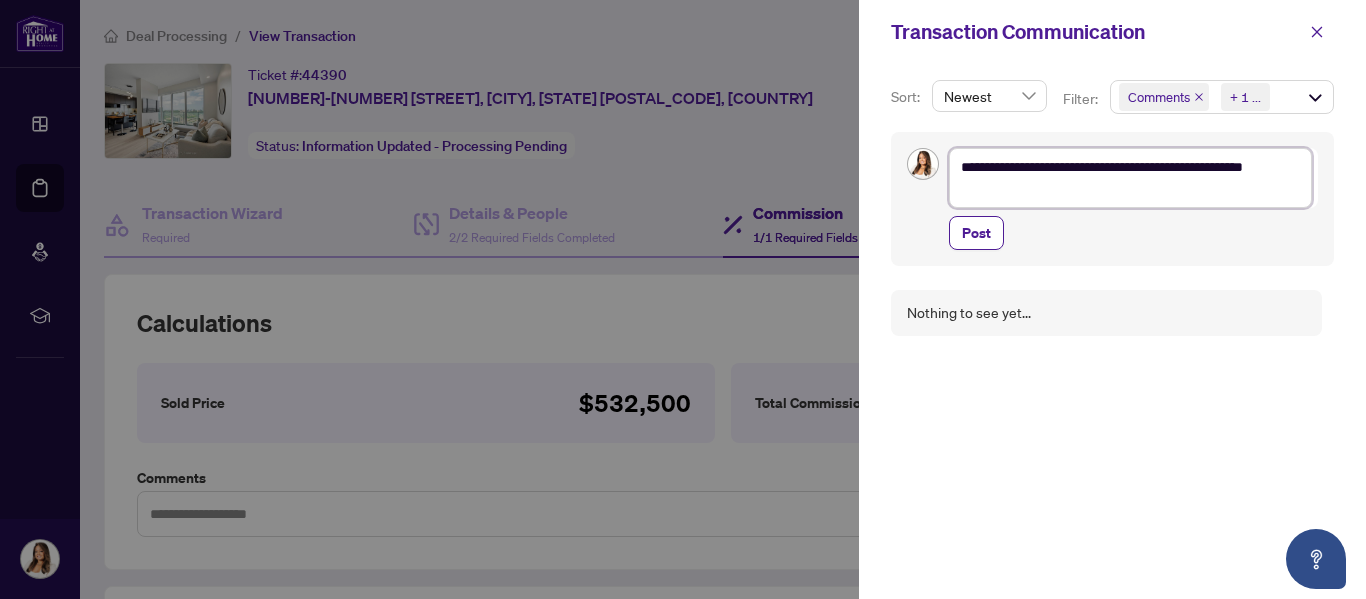 type on "**********" 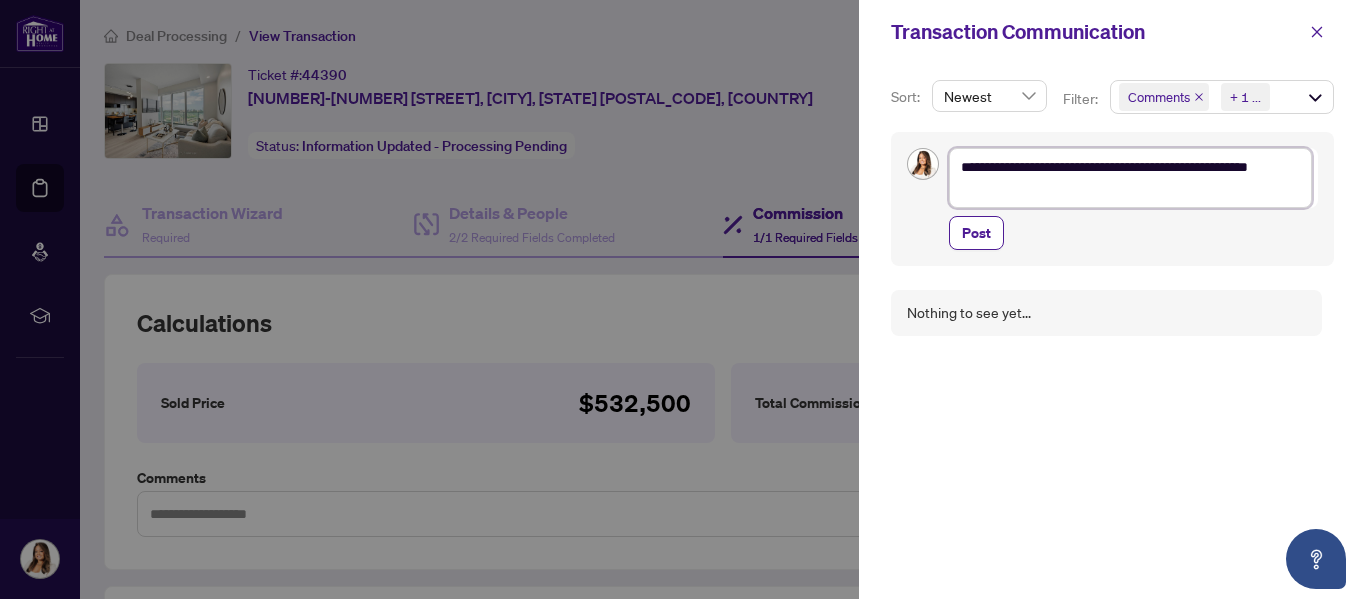 type on "**********" 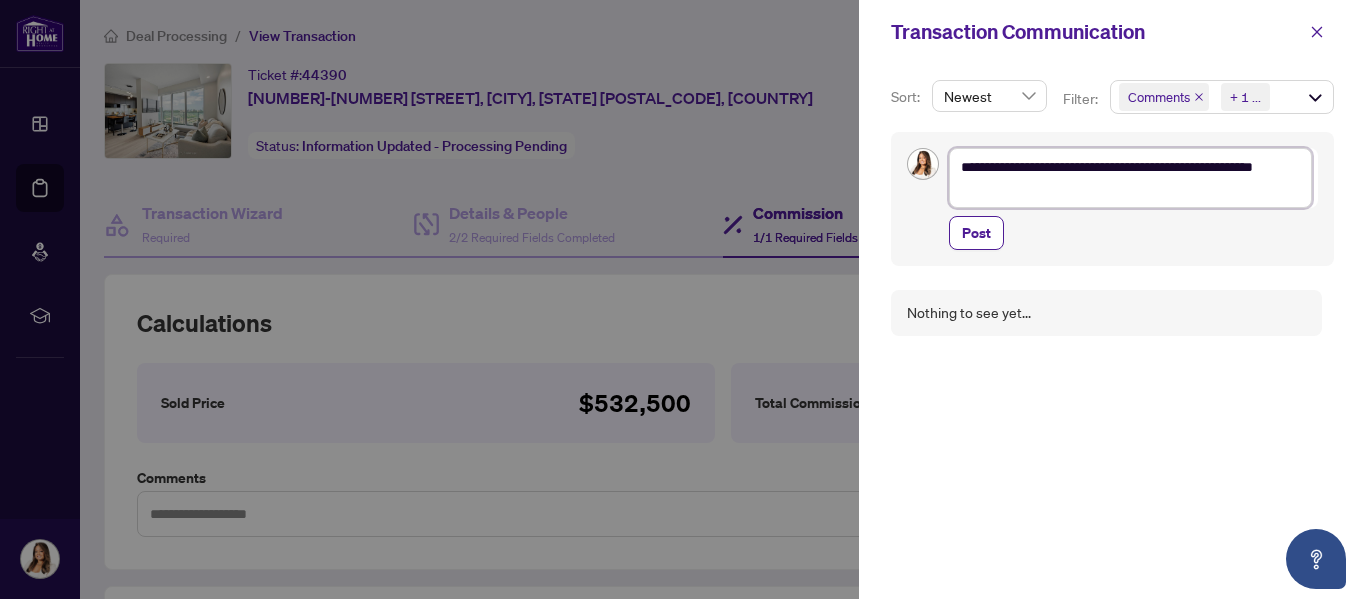 type on "**********" 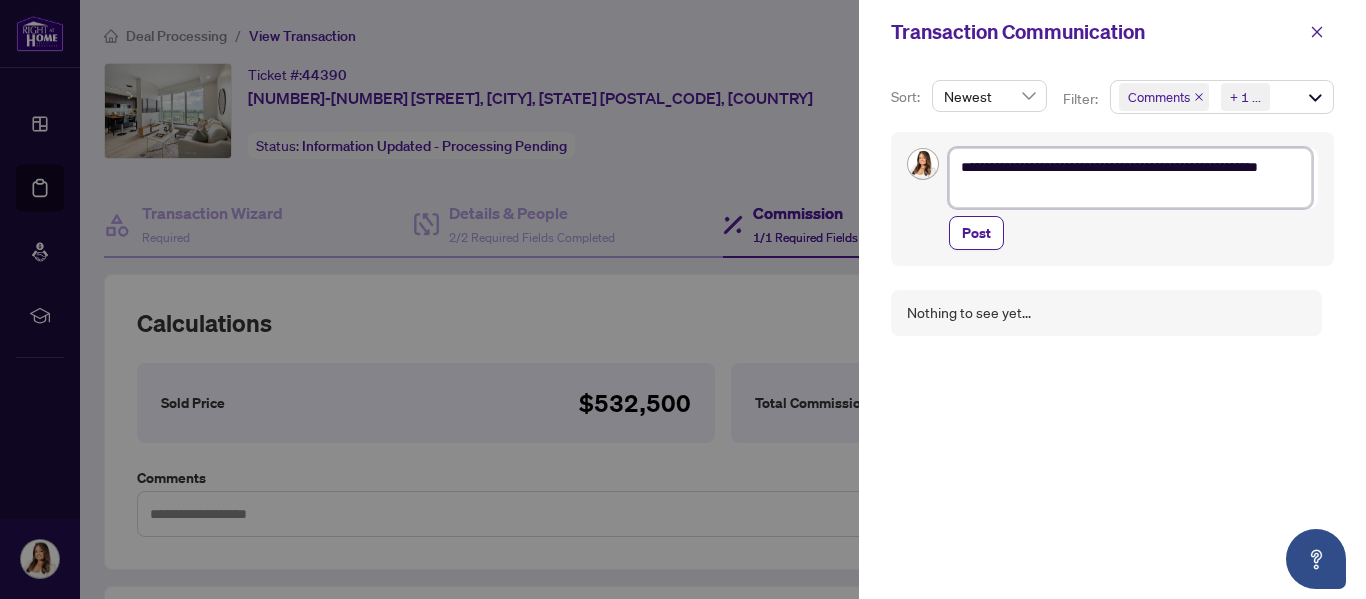 type on "**********" 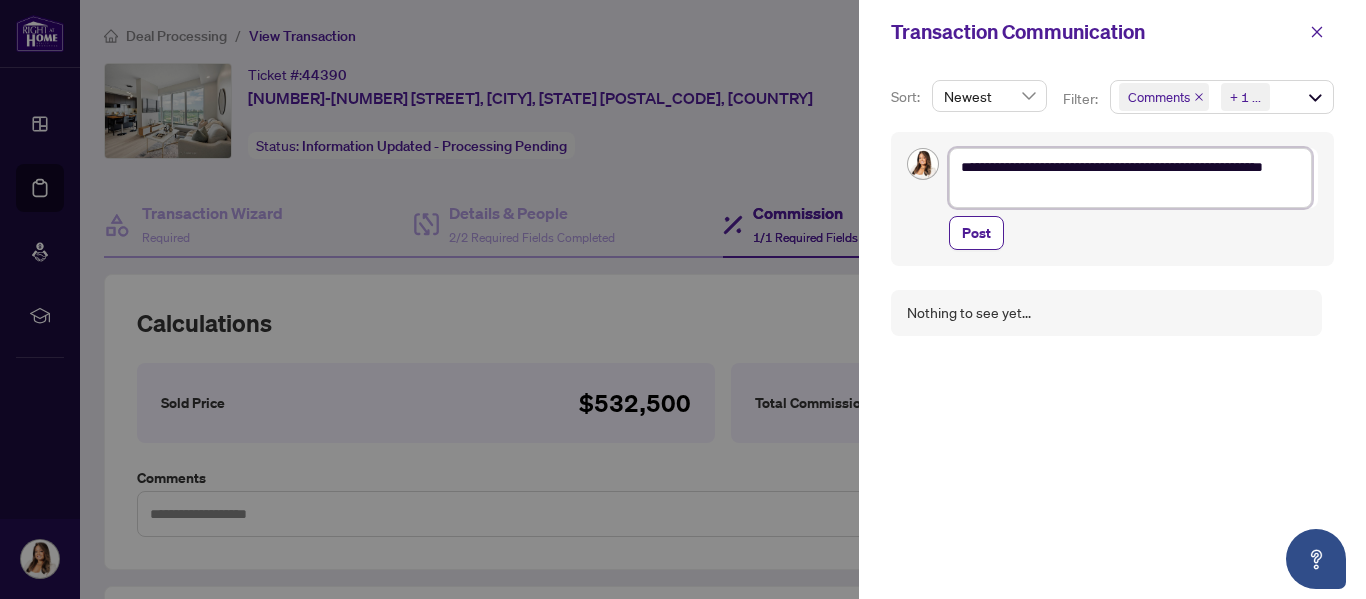 type on "**********" 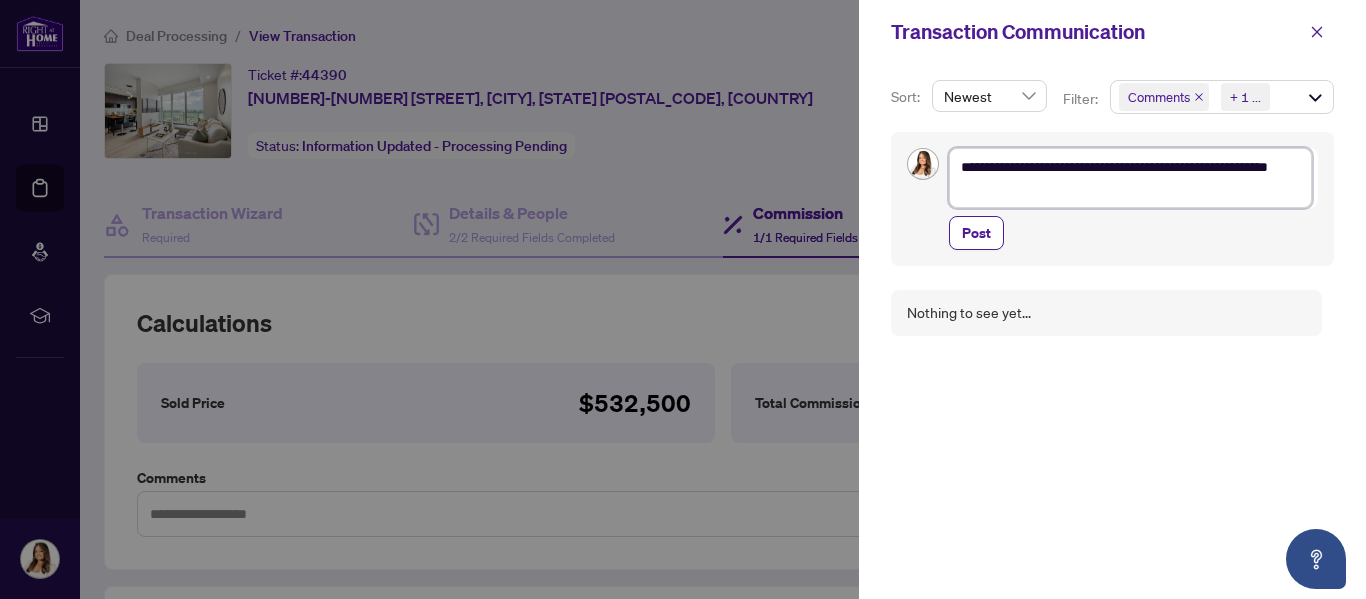 type on "**********" 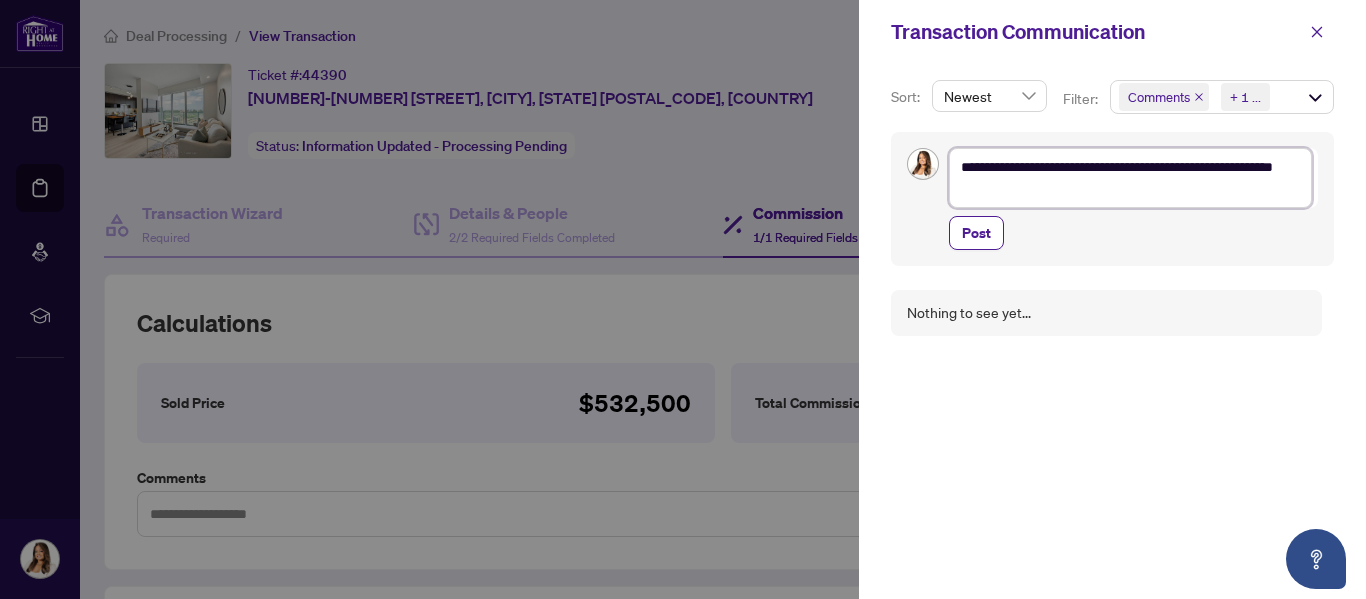 type on "**********" 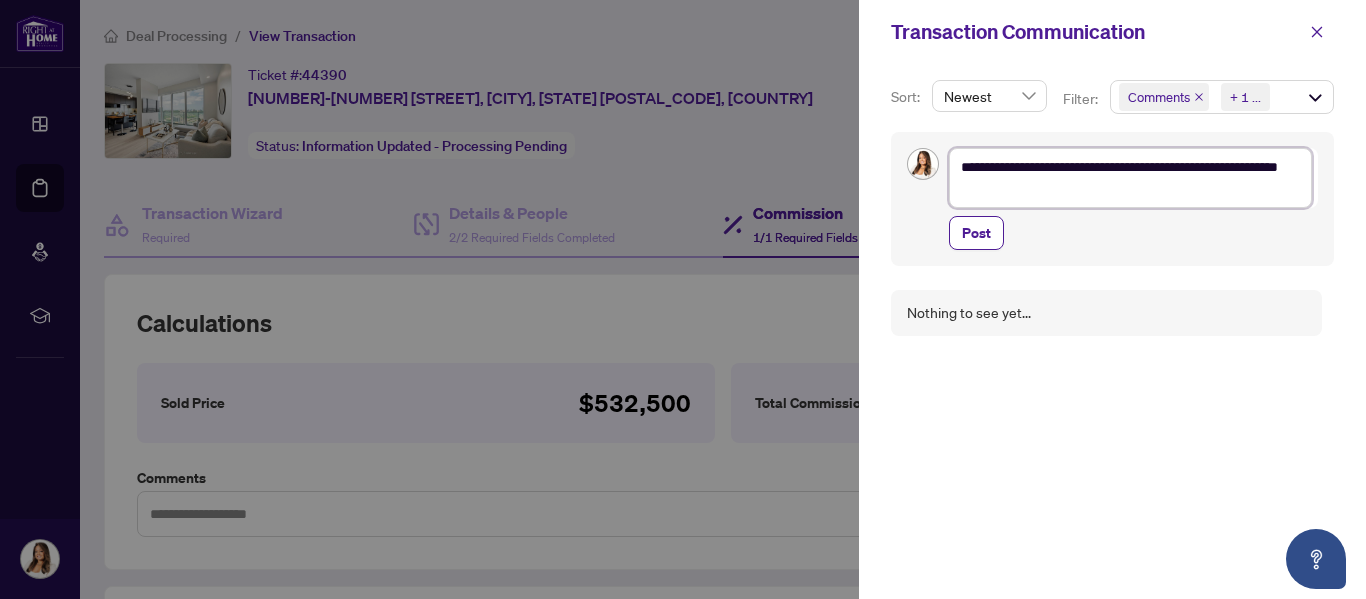 type on "**********" 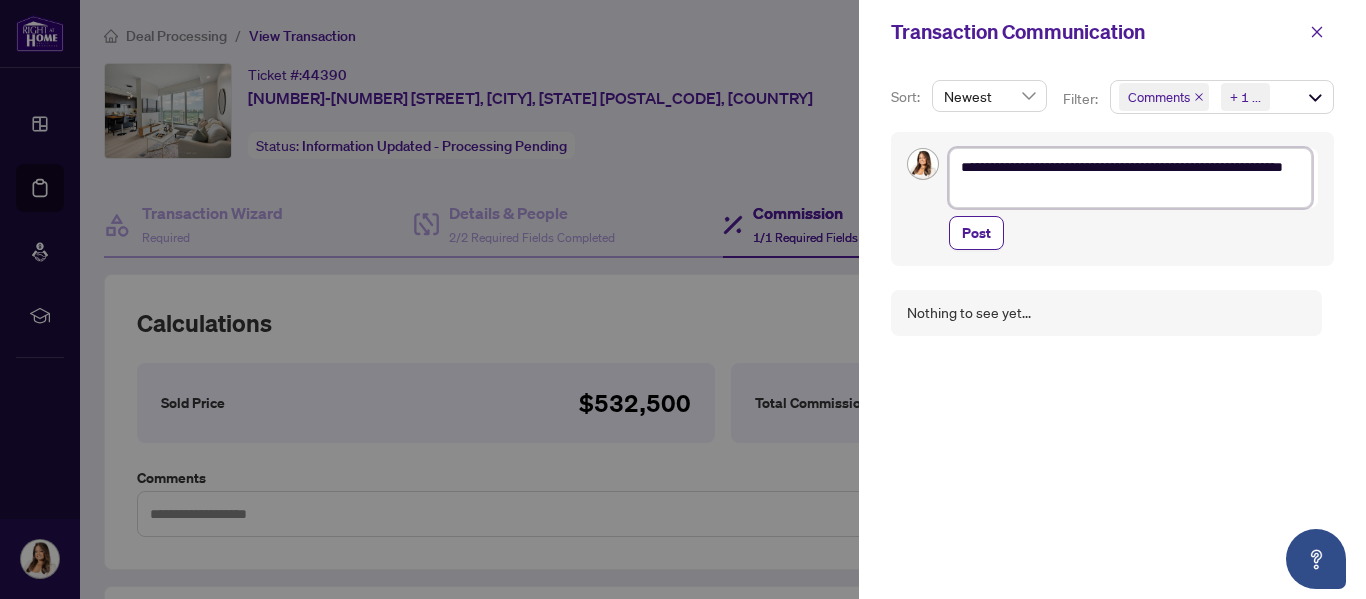 type on "**********" 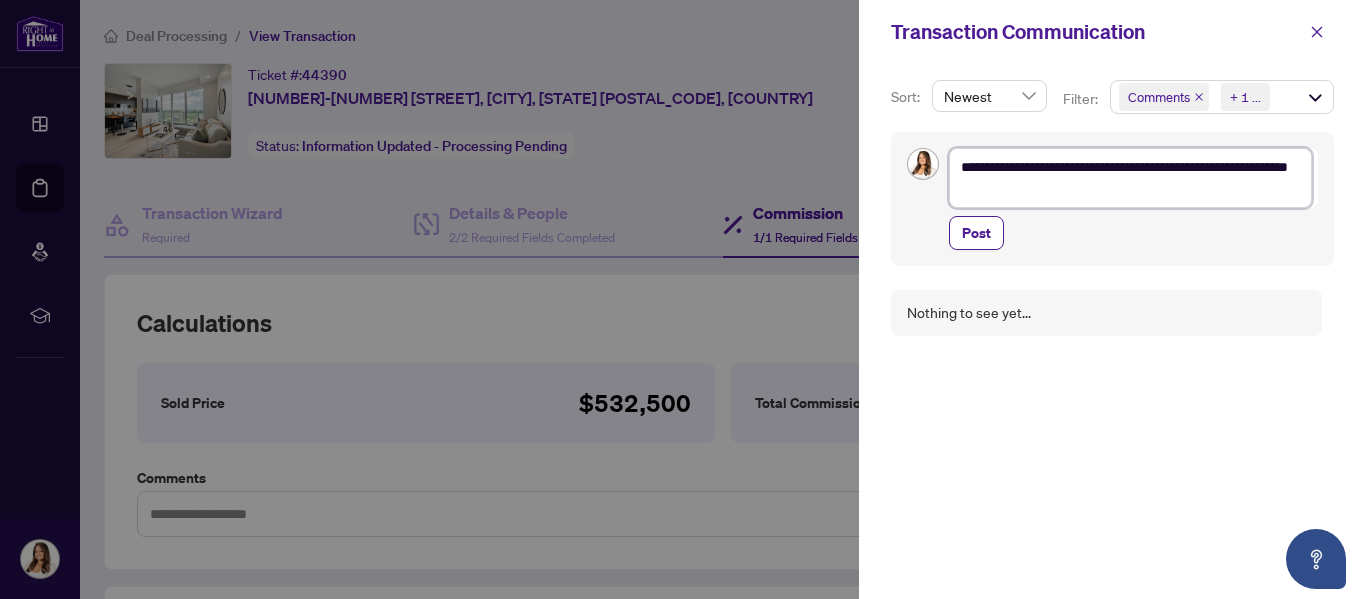 type on "**********" 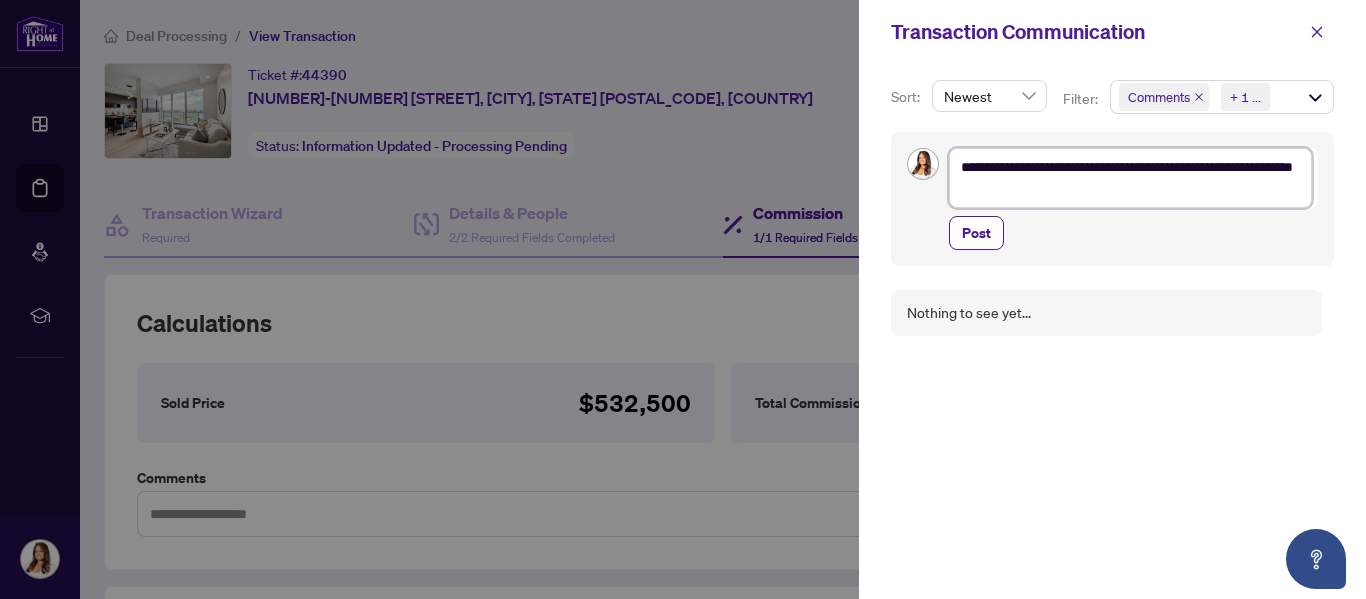 type on "**********" 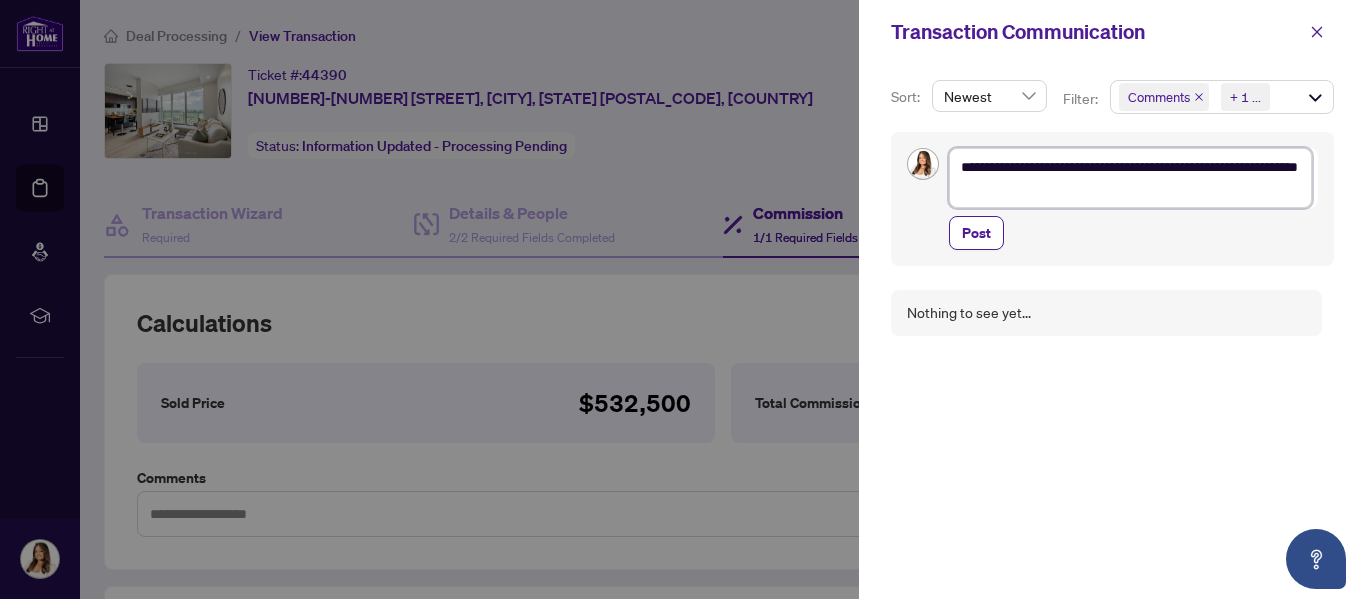 type on "**********" 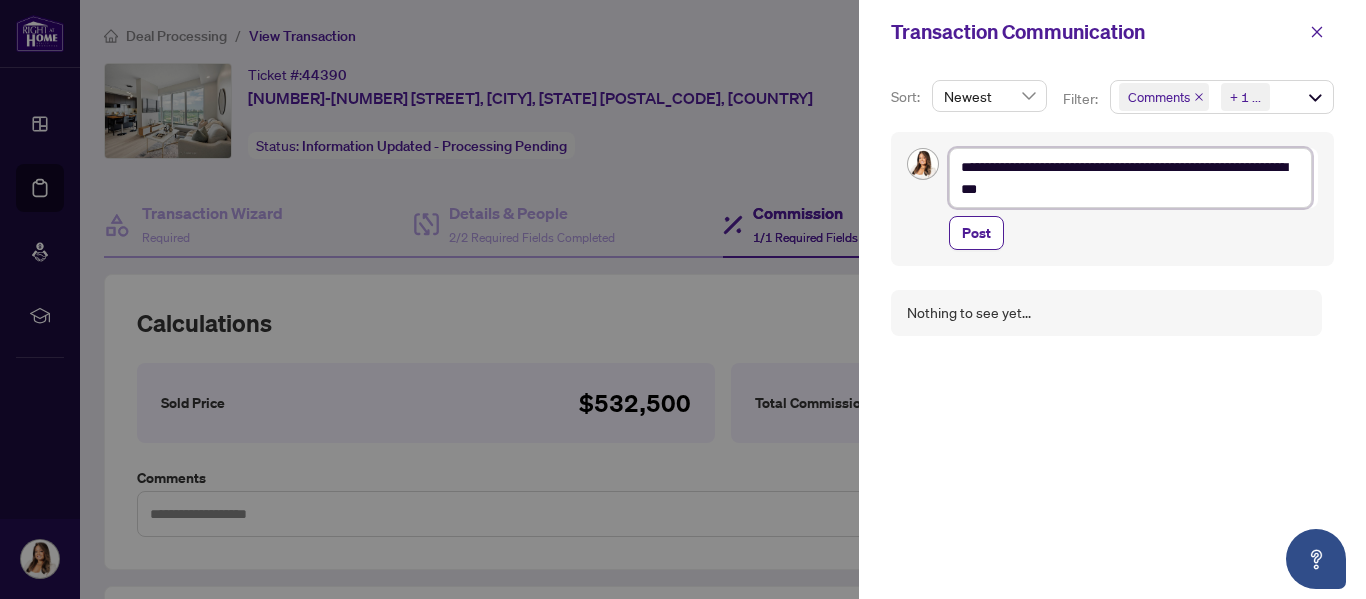 type on "**********" 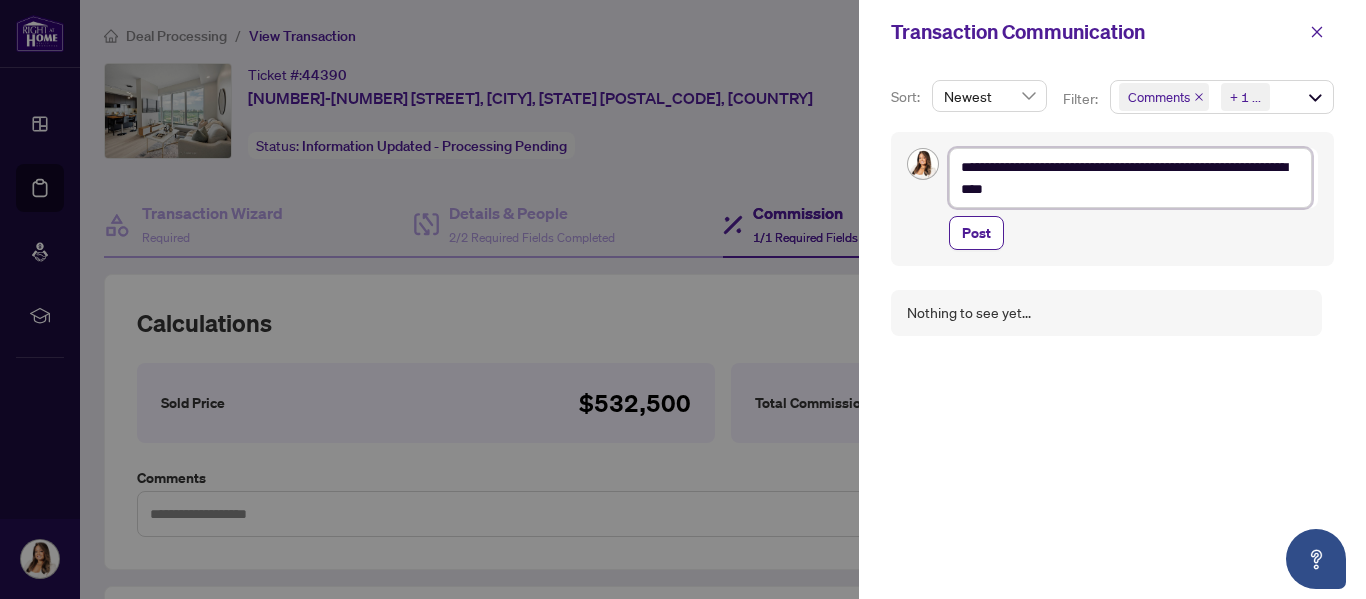 type on "**********" 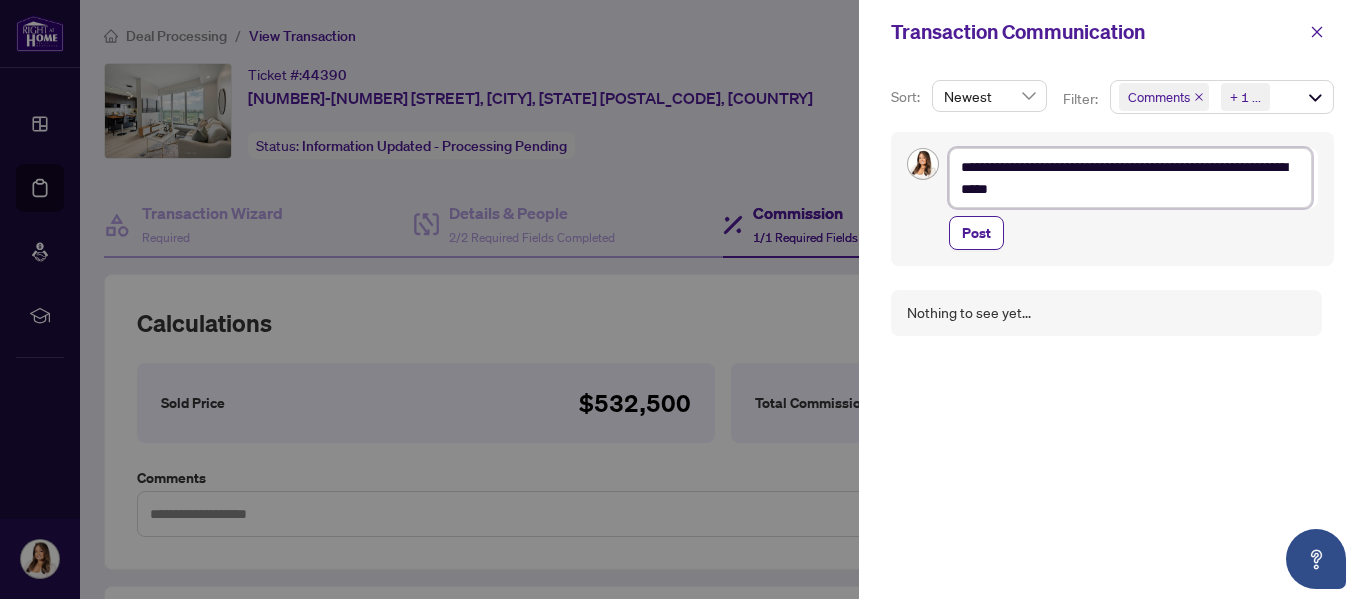 type on "**********" 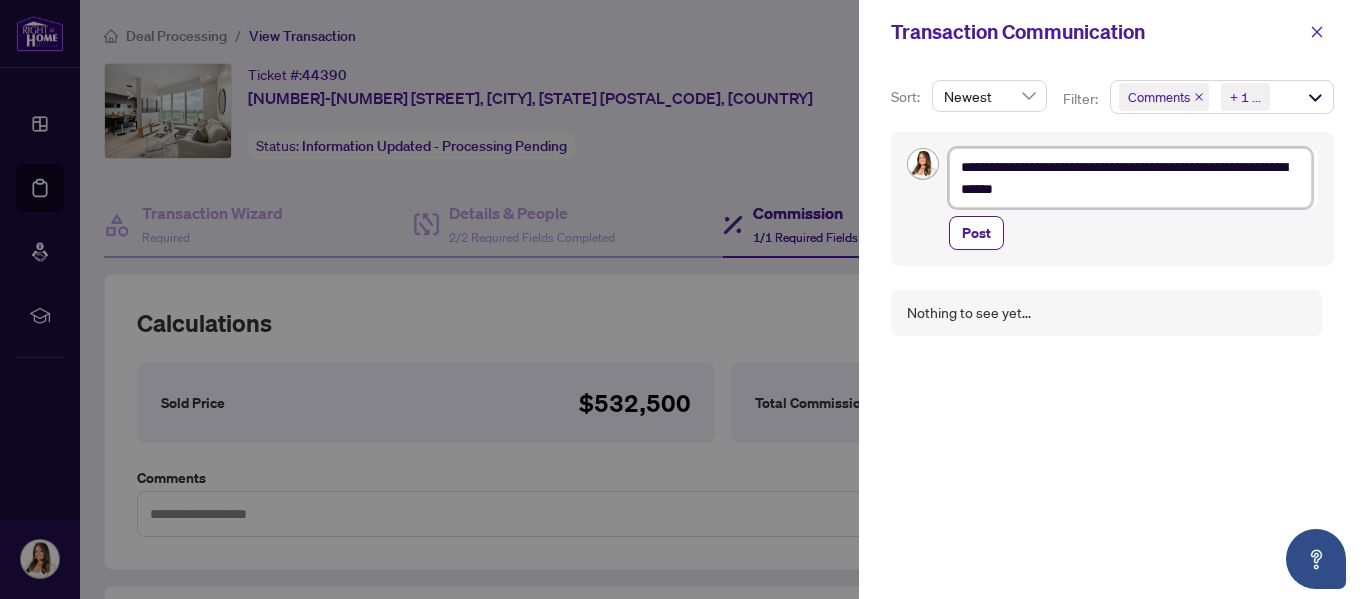 type on "**********" 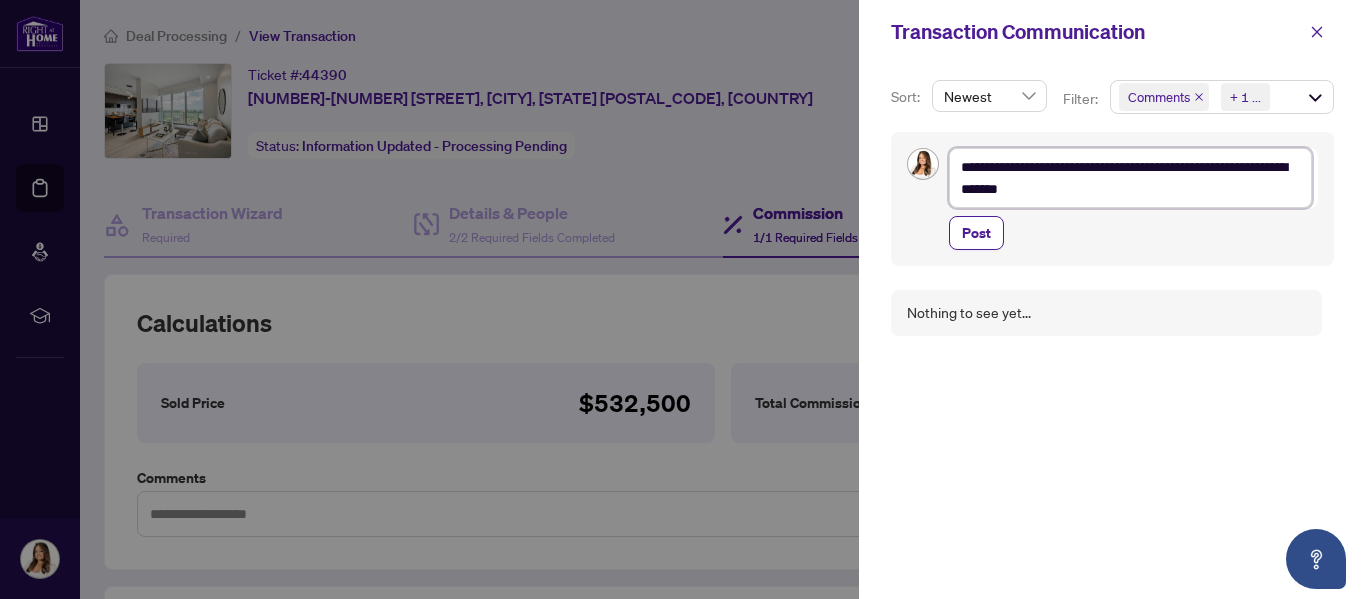 type on "**********" 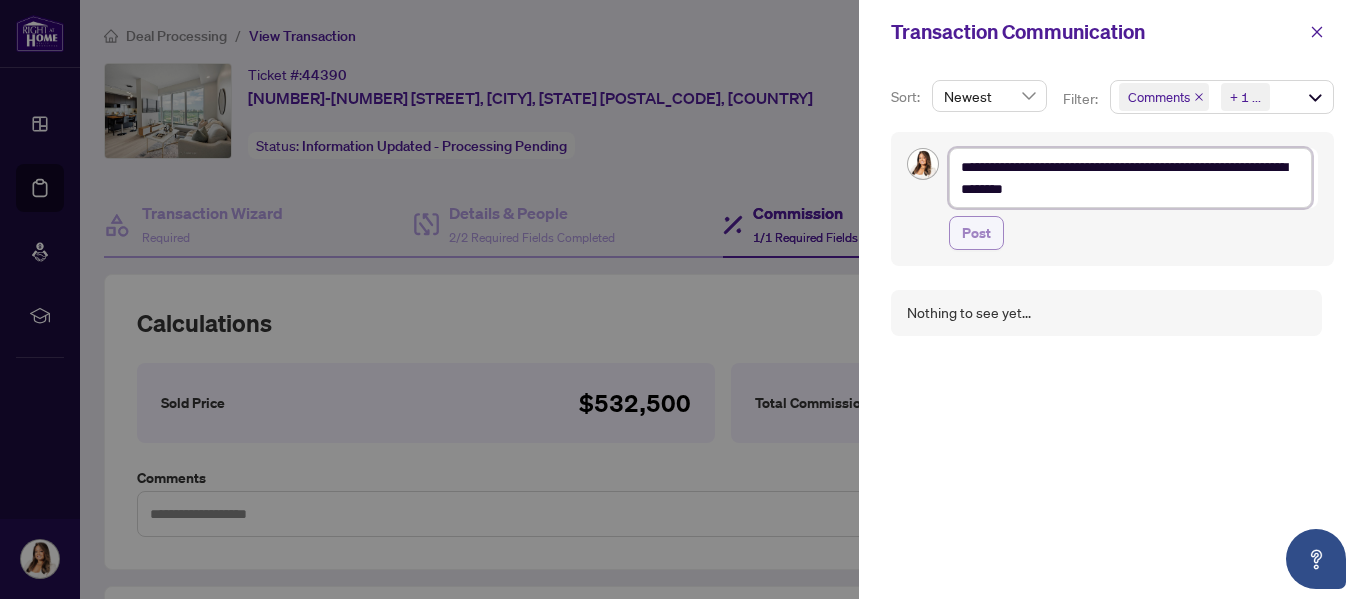 type on "**********" 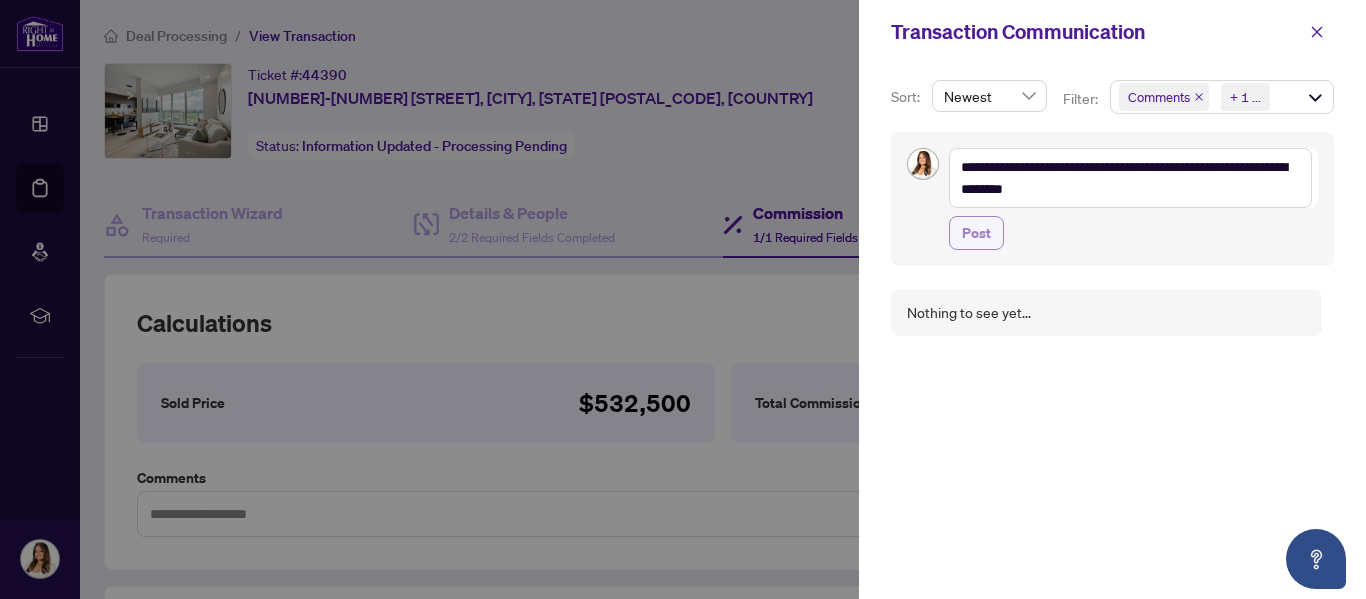 click on "Post" at bounding box center (976, 233) 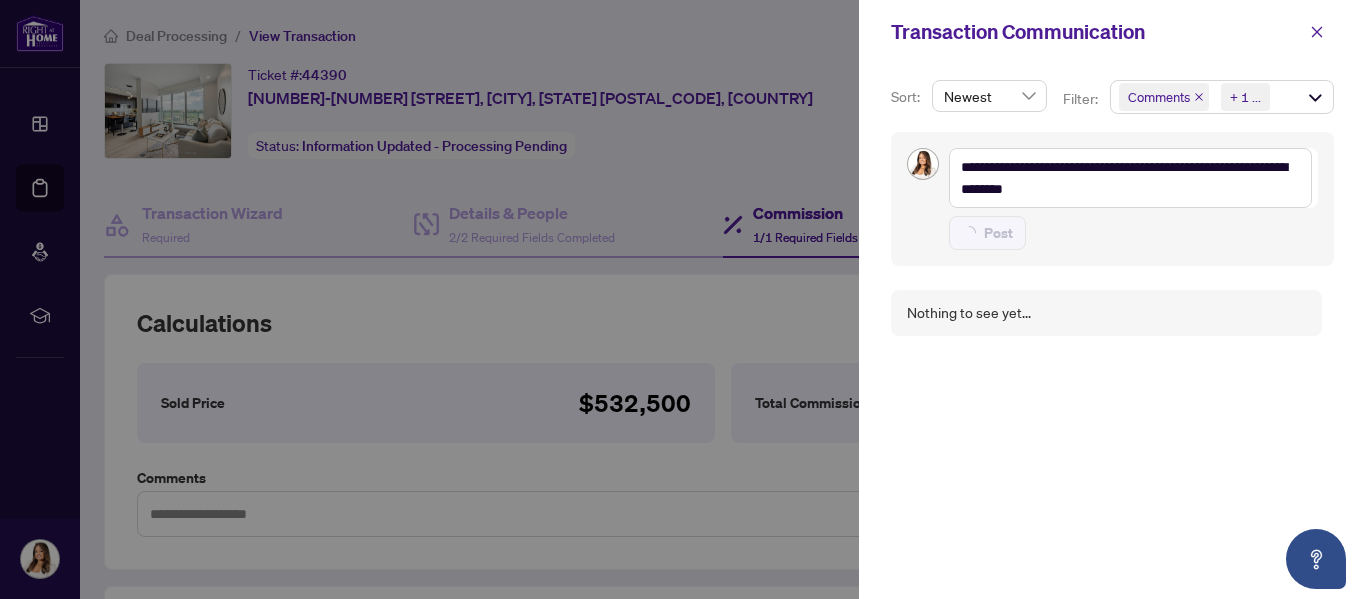type on "**********" 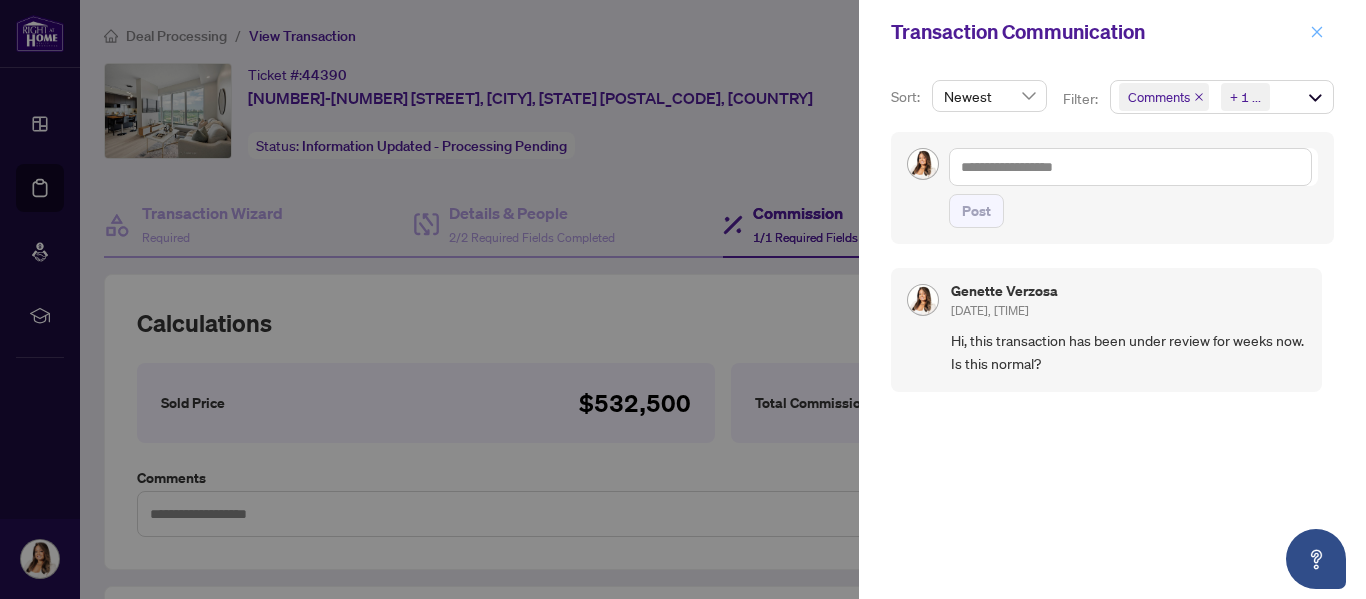 click 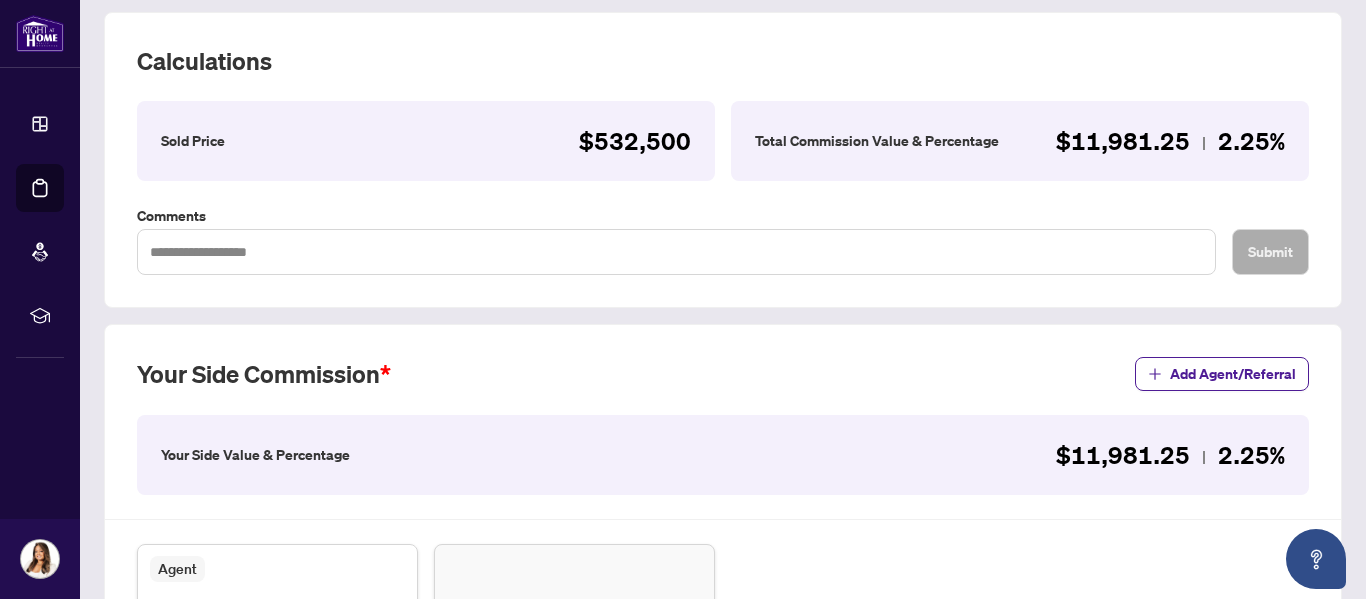scroll, scrollTop: 20, scrollLeft: 0, axis: vertical 